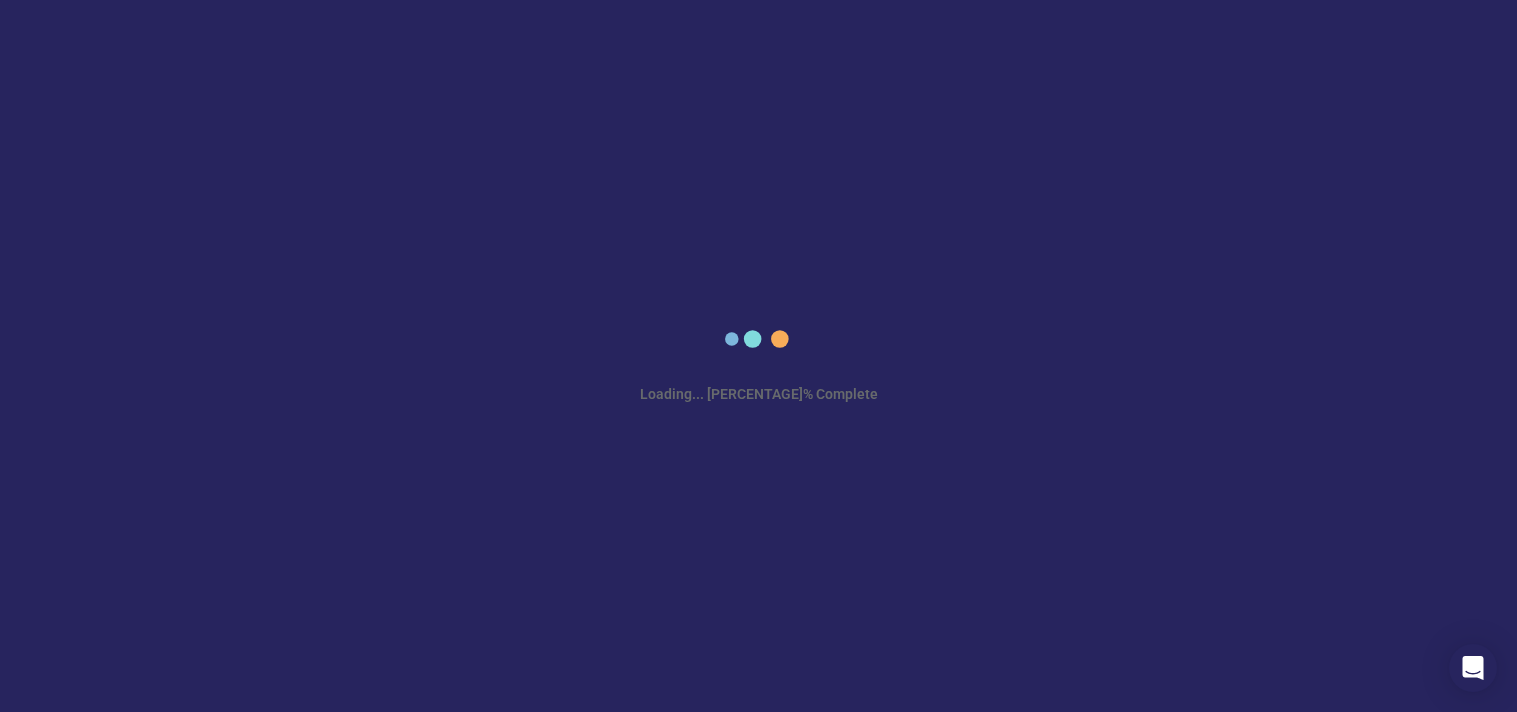 scroll, scrollTop: 0, scrollLeft: 0, axis: both 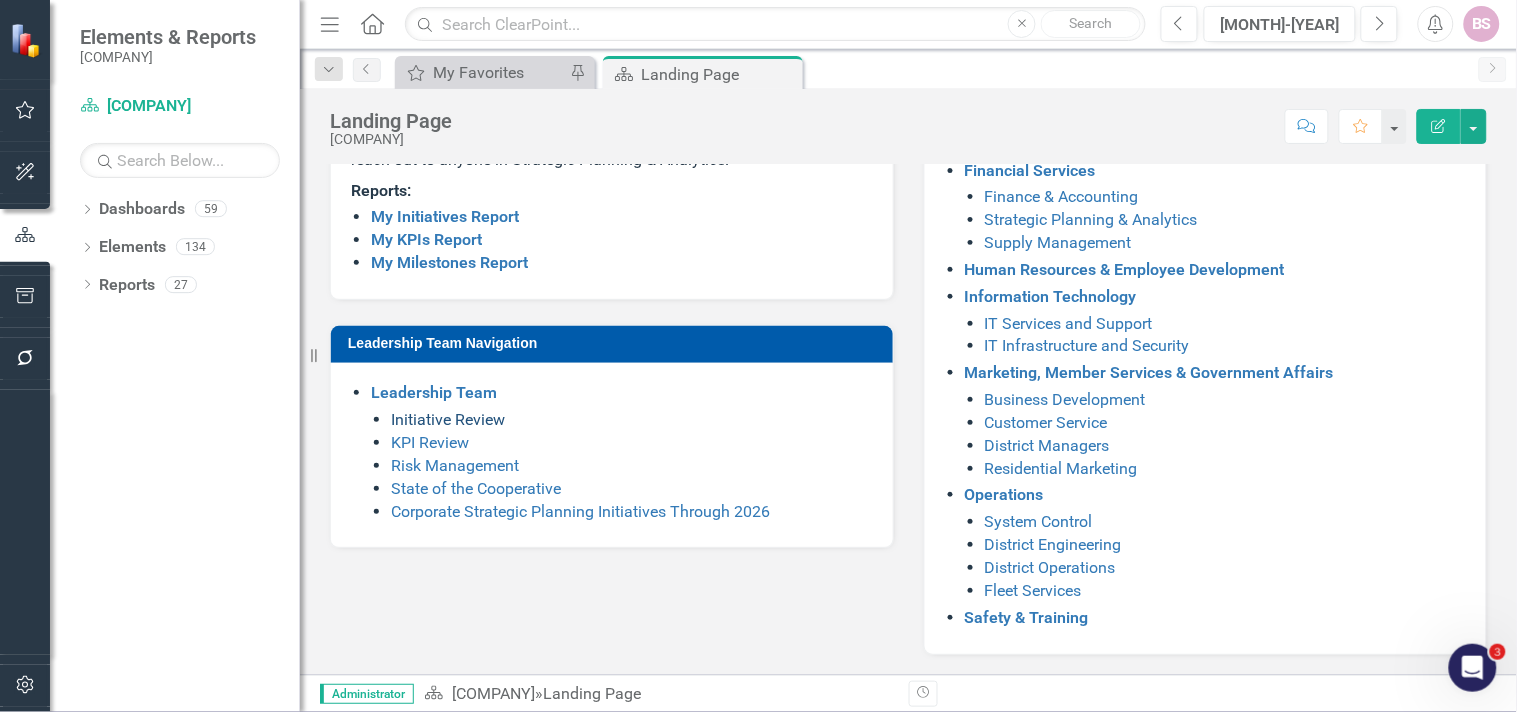 click on "[CATEGORY] [EVENT]" at bounding box center [448, 419] 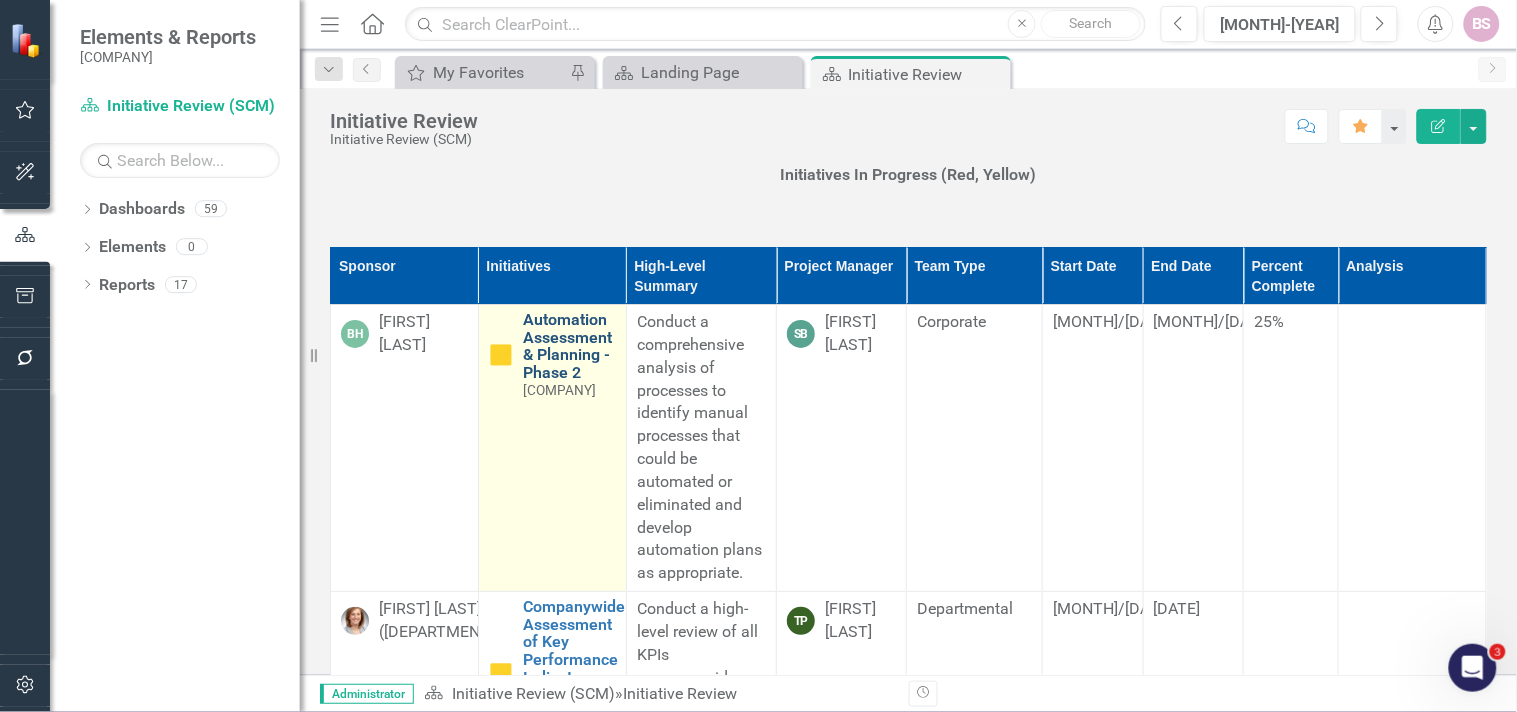 click on "Automation Assessment & Planning - Phase 2" at bounding box center (569, 346) 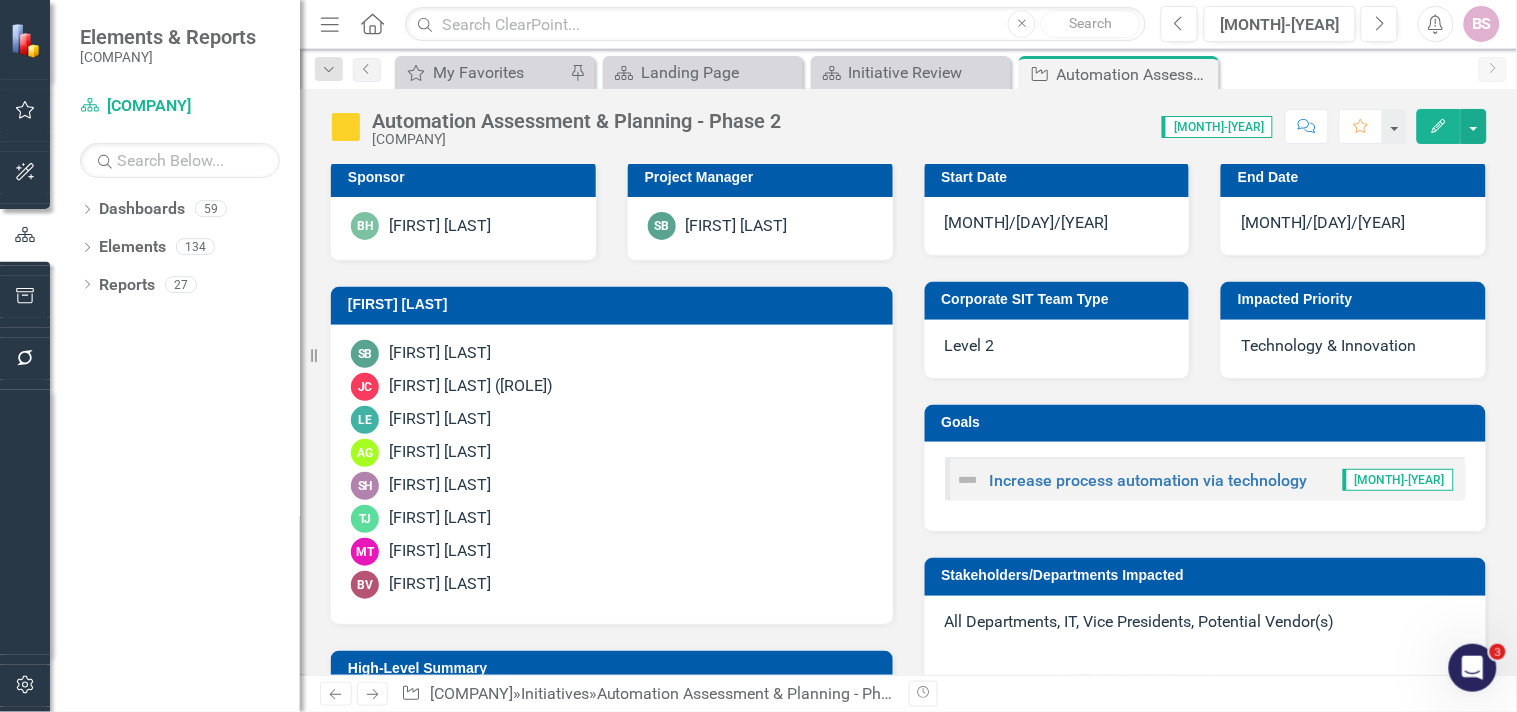 scroll, scrollTop: 333, scrollLeft: 0, axis: vertical 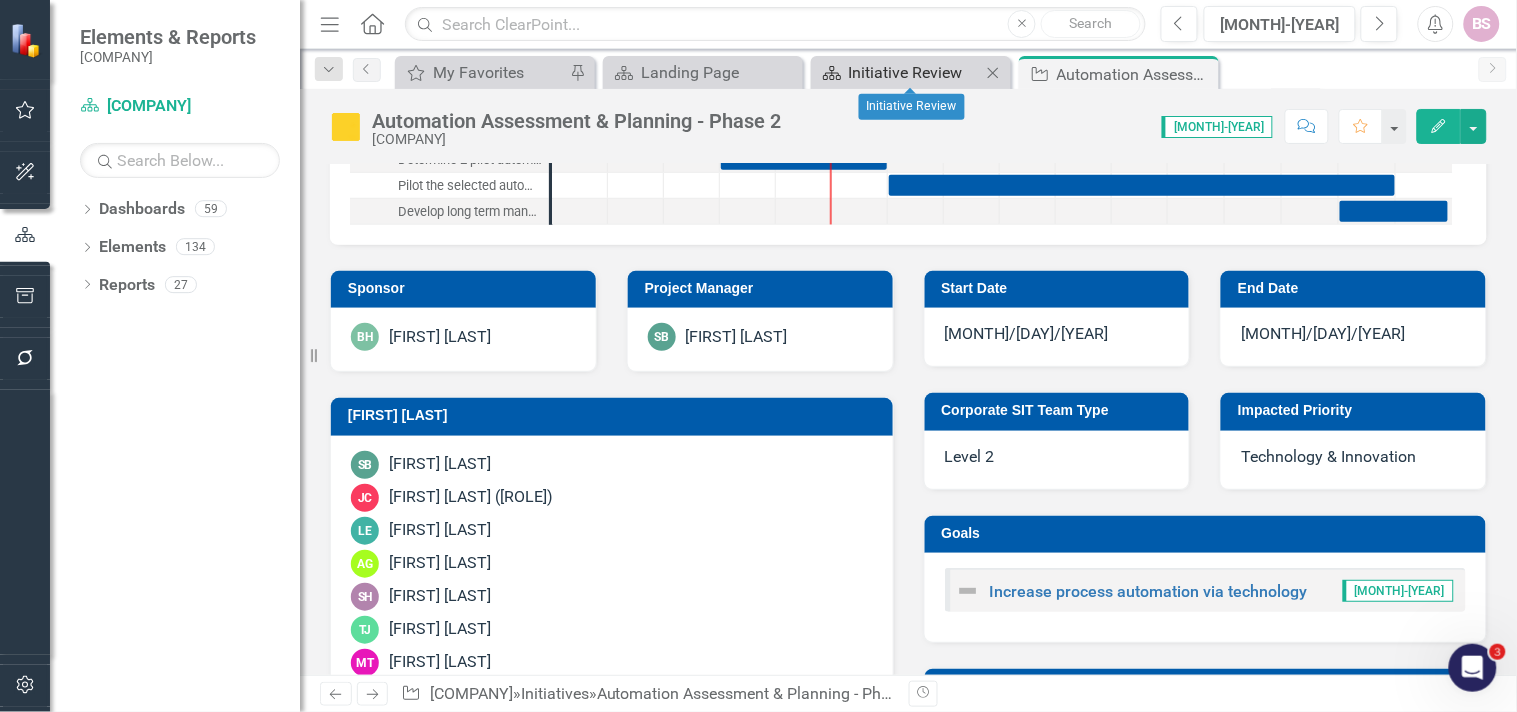 click at bounding box center [832, 73] 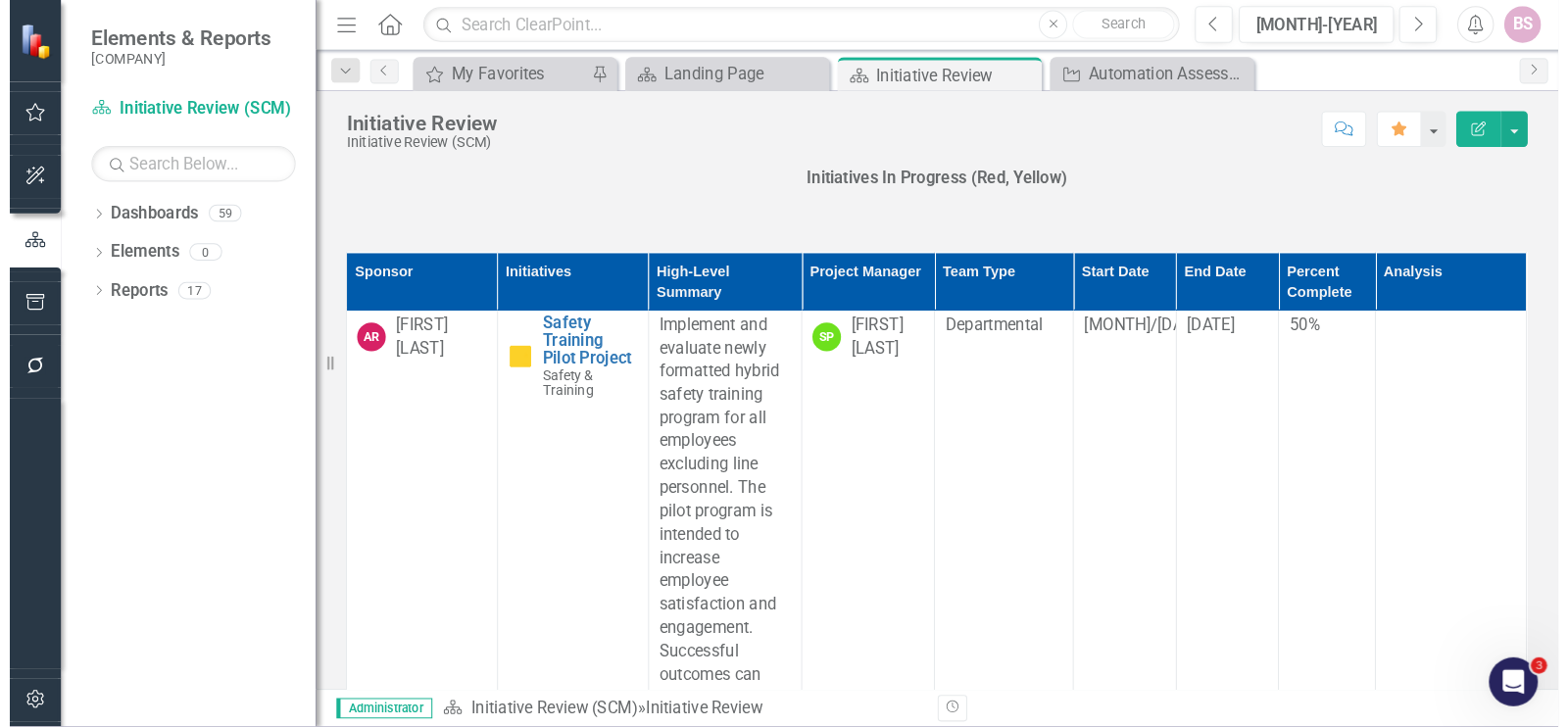 scroll, scrollTop: 1850, scrollLeft: 0, axis: vertical 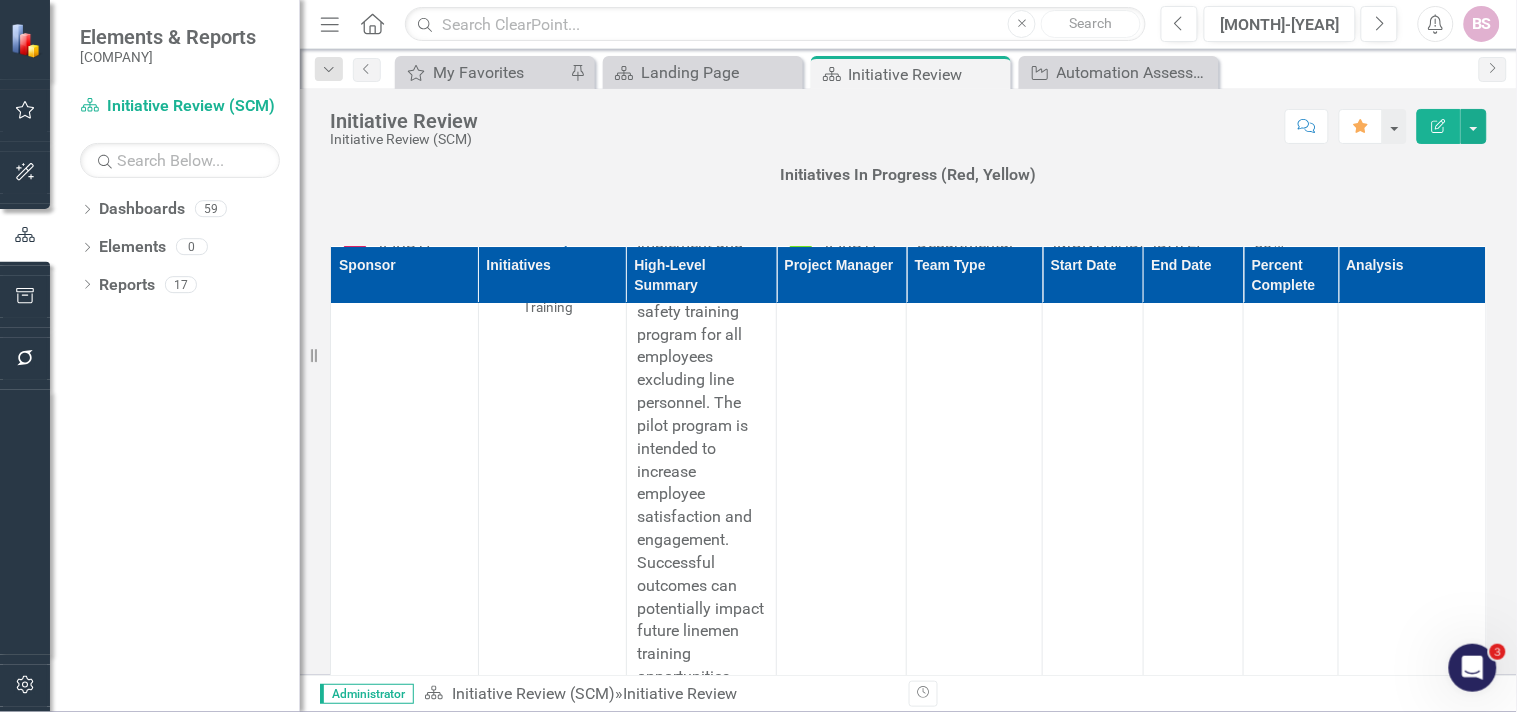 click on "Initiative Review Initiative Review (SCM) Score: N/A Jun-25 Completed  Comment Favorite Edit Report" at bounding box center (908, 119) 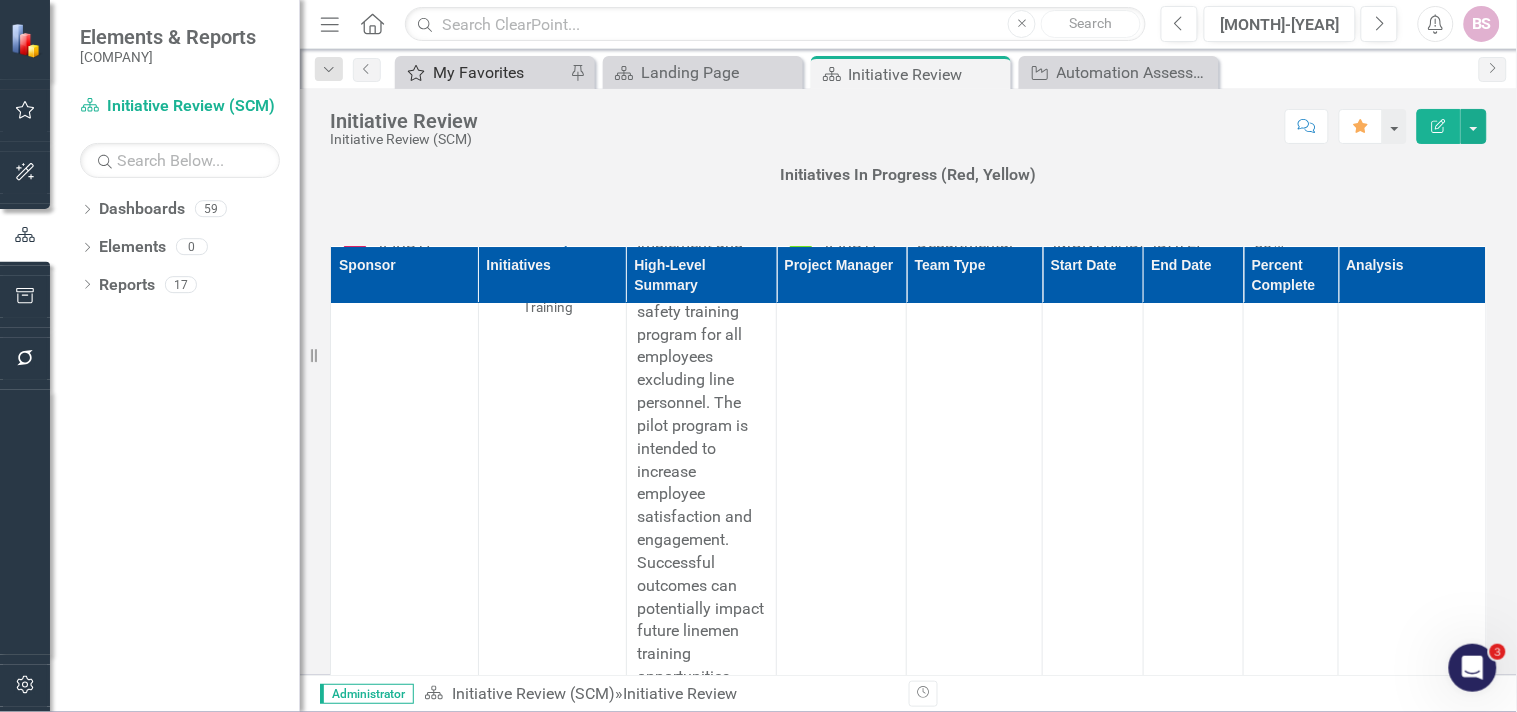 click on "My Favorites" at bounding box center [499, 72] 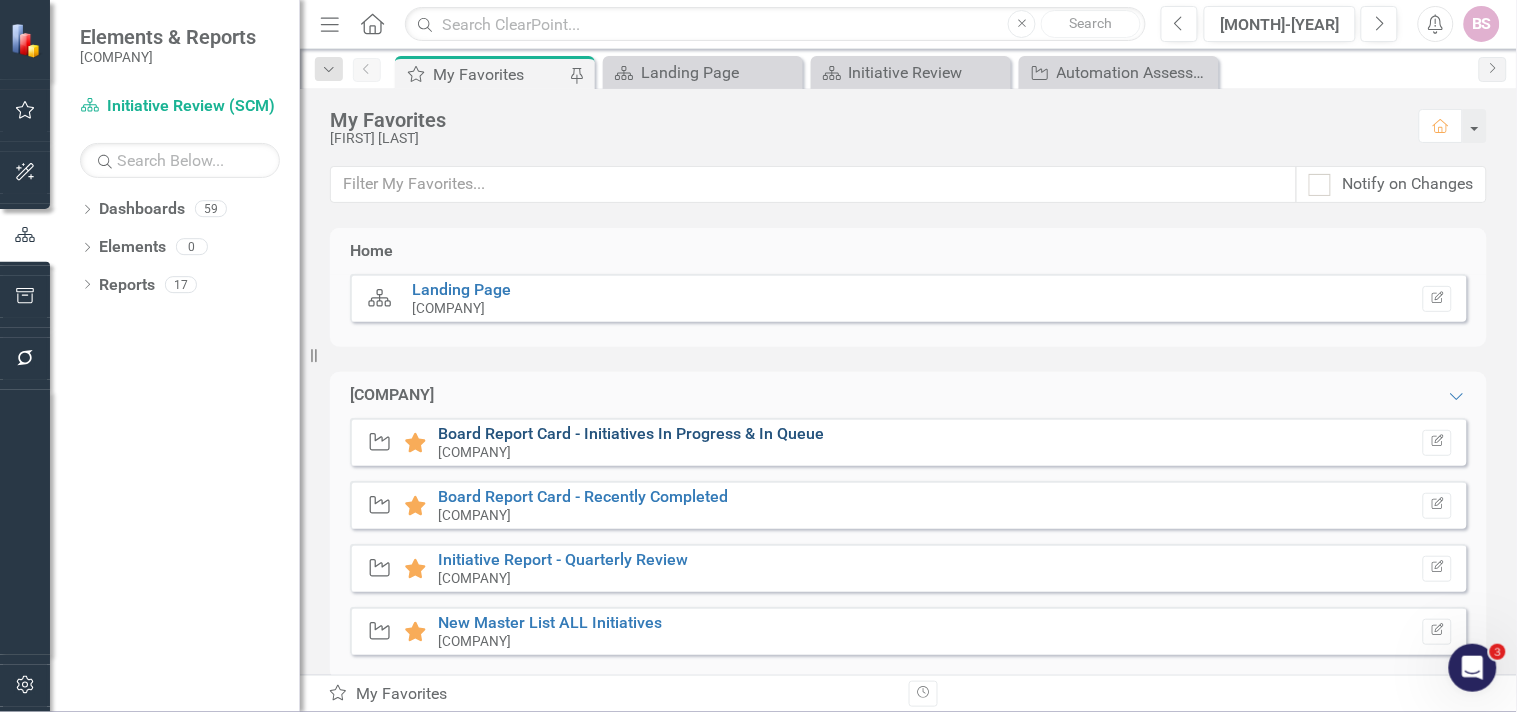 click on "Board Report Card - Initiatives In Progress & In Queue" at bounding box center (631, 433) 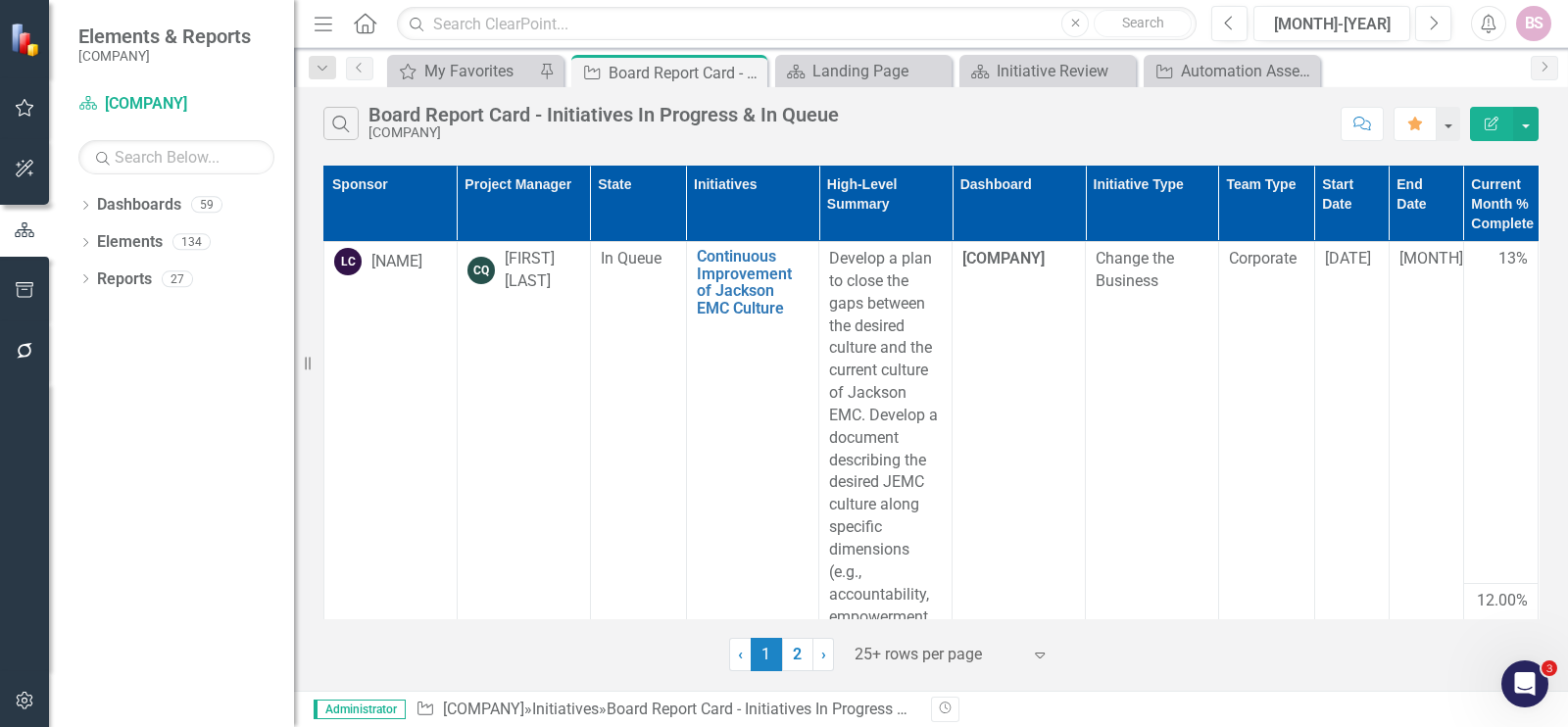 drag, startPoint x: 1389, startPoint y: 1, endPoint x: 318, endPoint y: 23, distance: 1071.2259 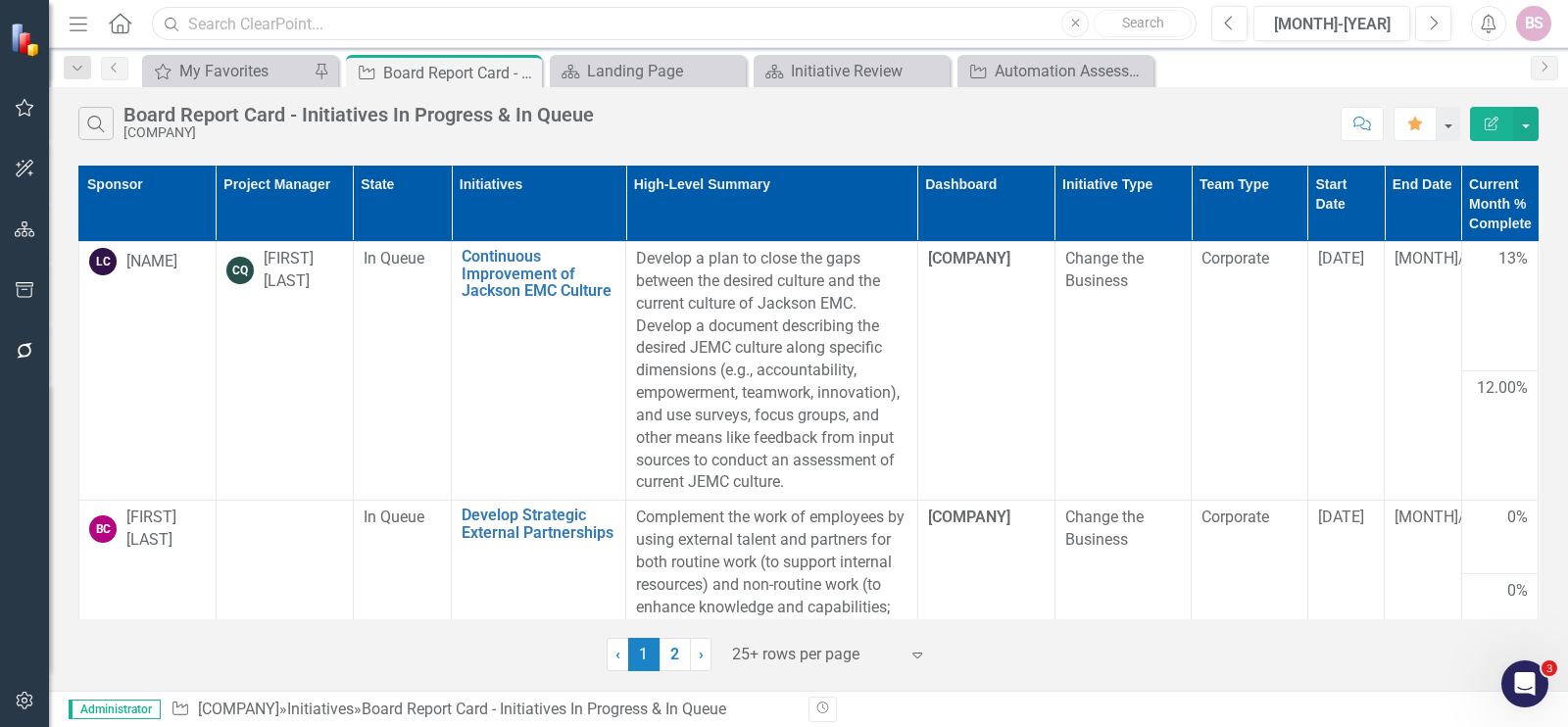 click at bounding box center [674, 24] 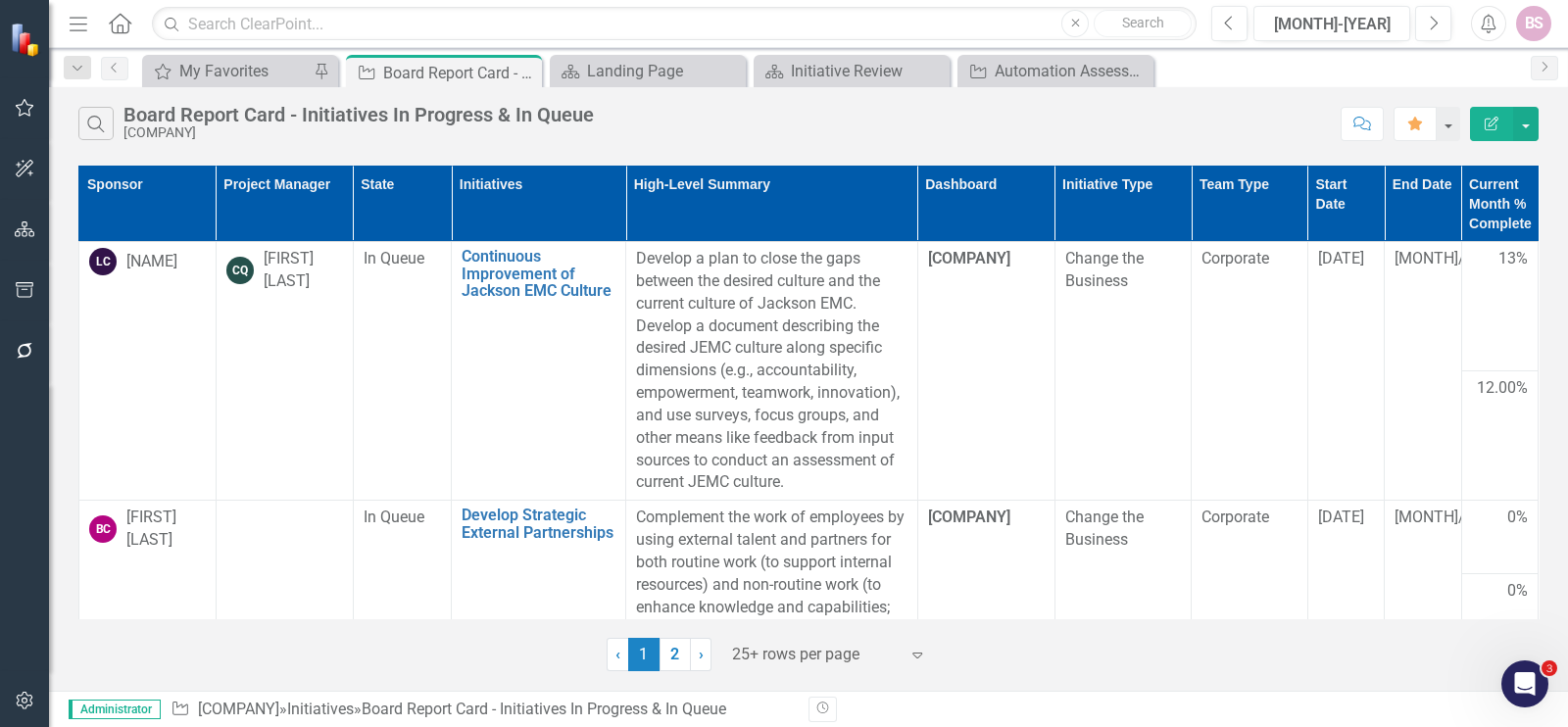 click on "Search Board Report Card - Initiatives In Progress & In Queue Jackson EMC Comment Favorite Edit Report" at bounding box center (808, 119) 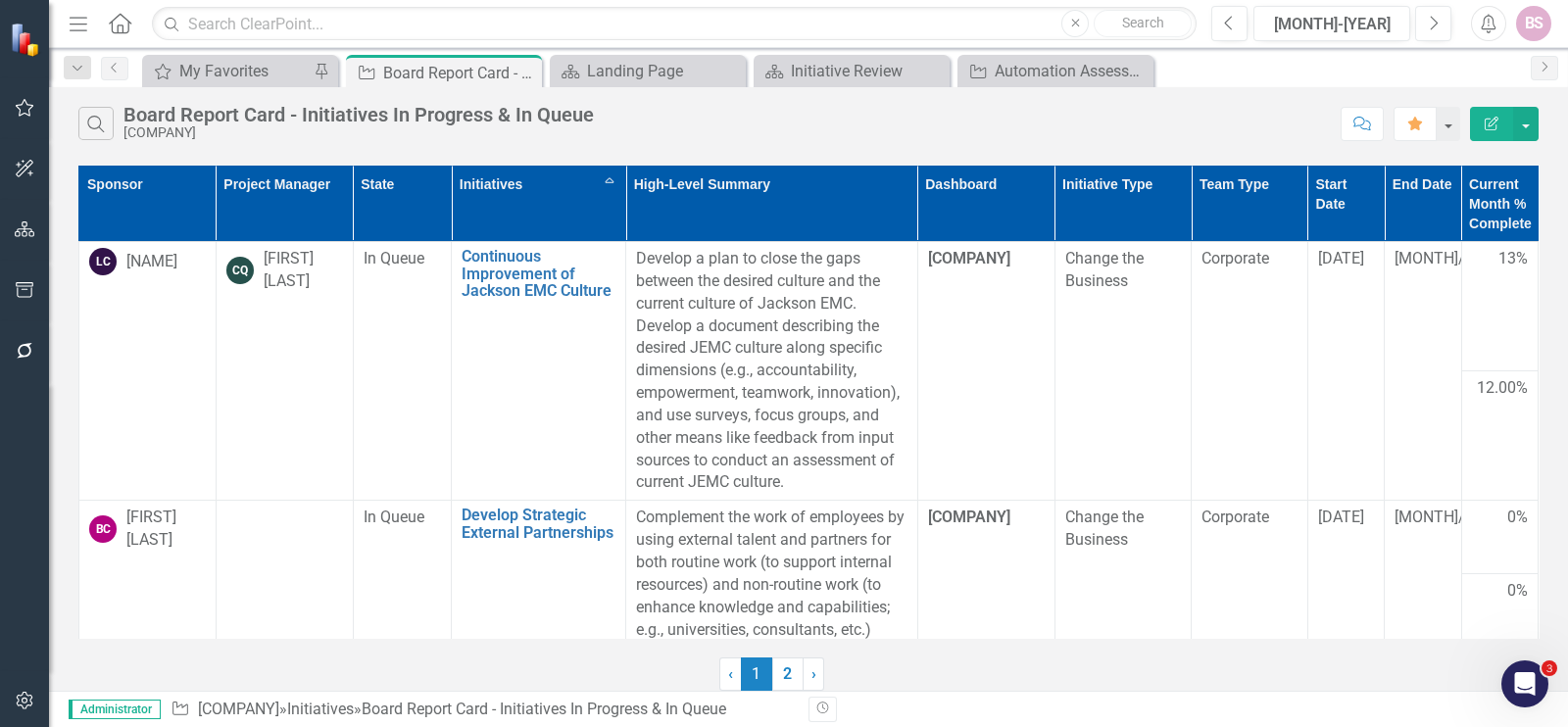 click on "Initiatives Sort Ascending" at bounding box center (539, 204) 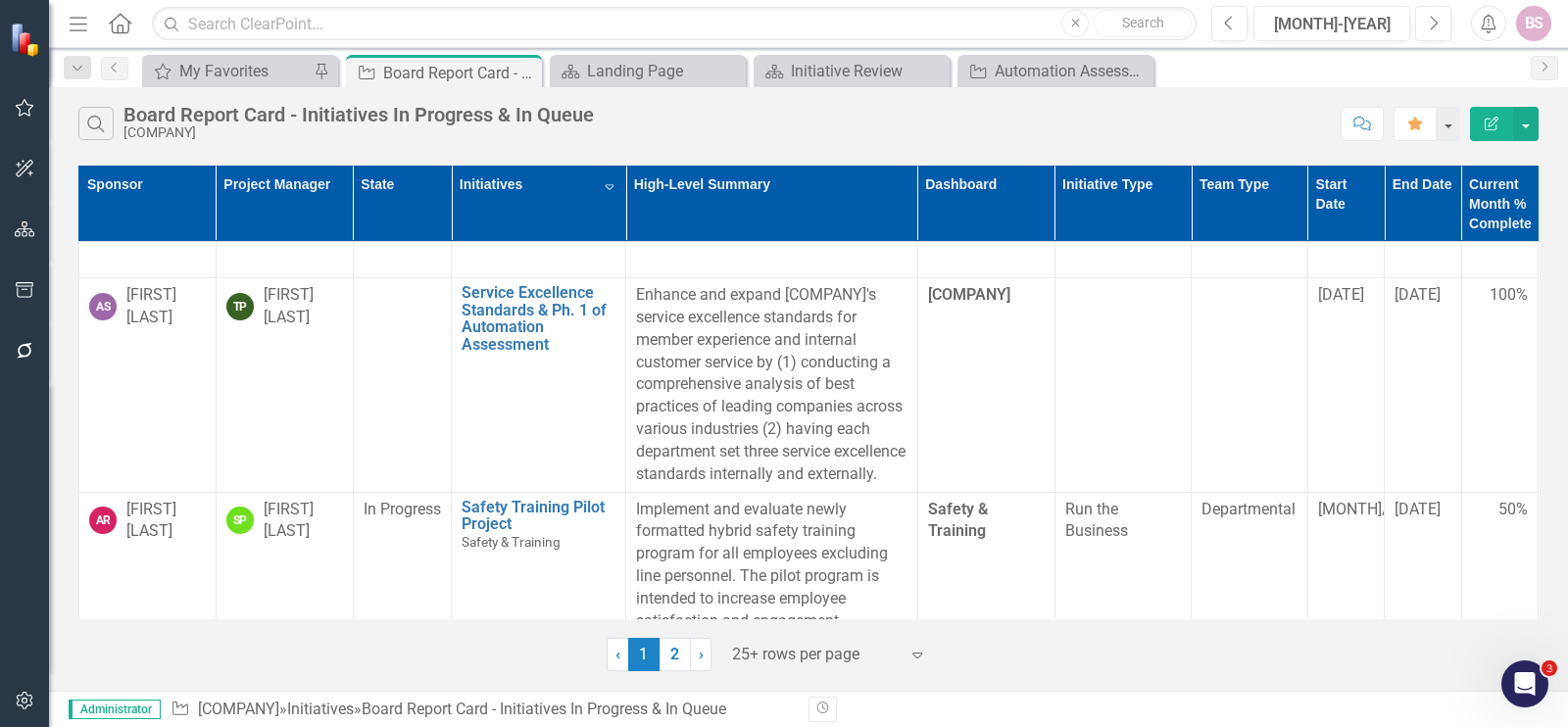 click on "Initiatives Sort Descending" at bounding box center [539, 204] 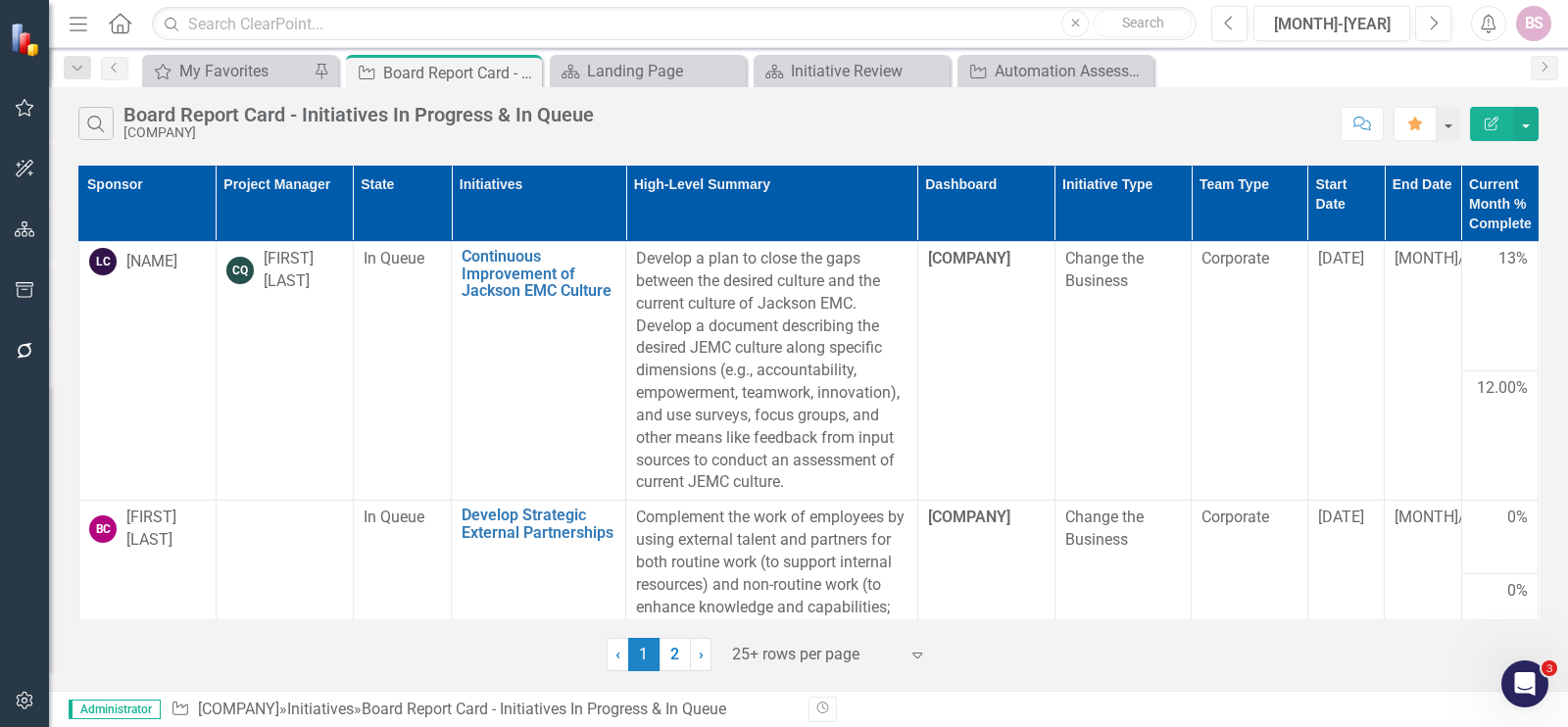 click on "Initiatives" at bounding box center (539, 204) 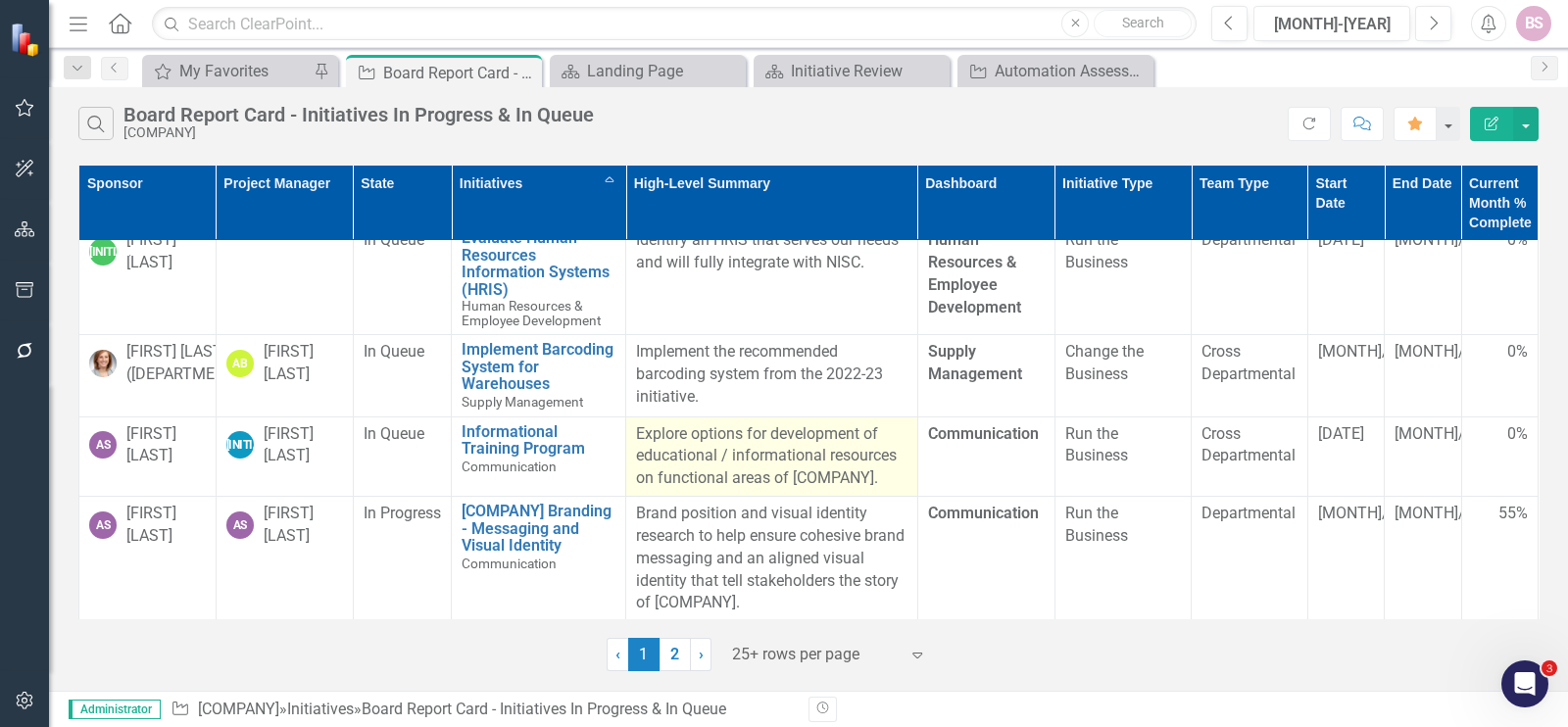 scroll, scrollTop: 2663, scrollLeft: 0, axis: vertical 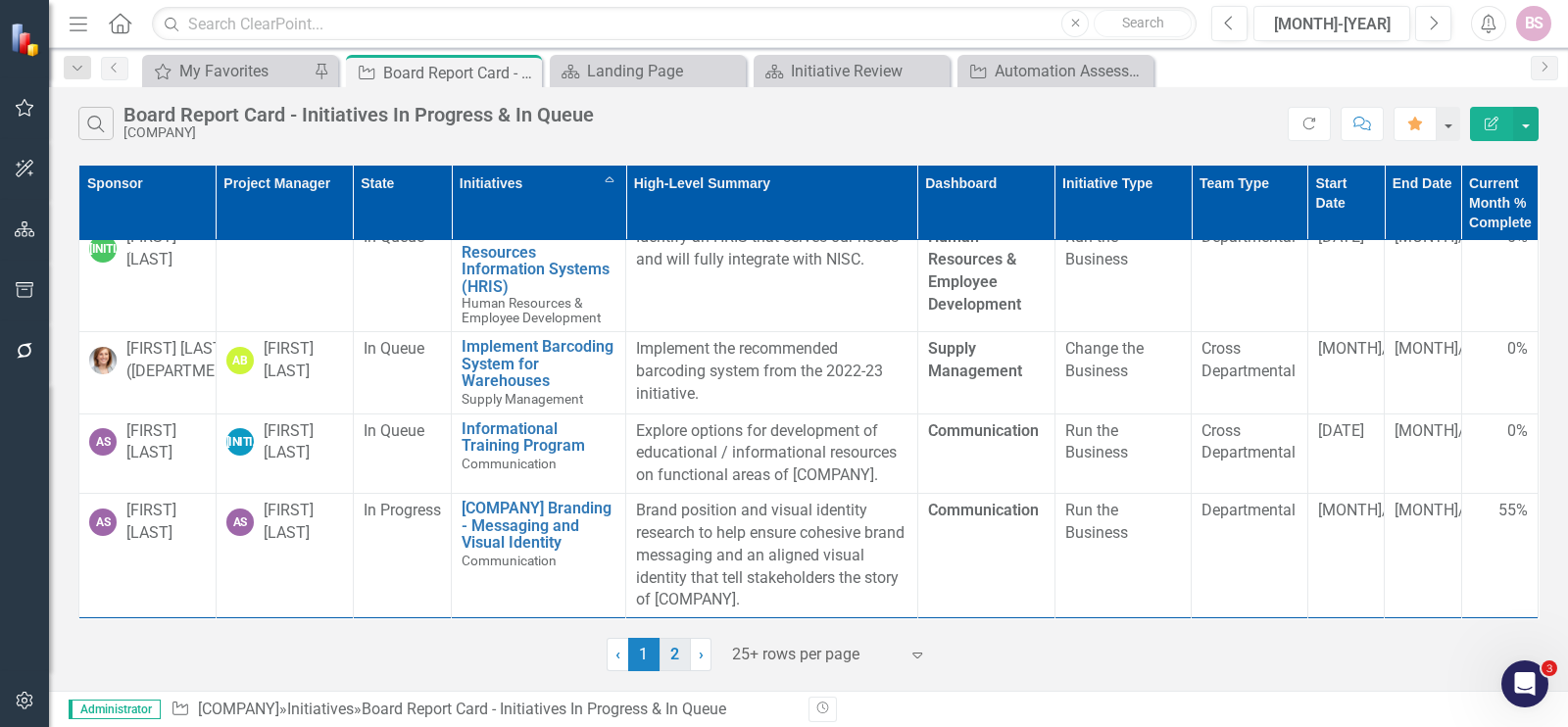 click on "2" at bounding box center [675, 654] 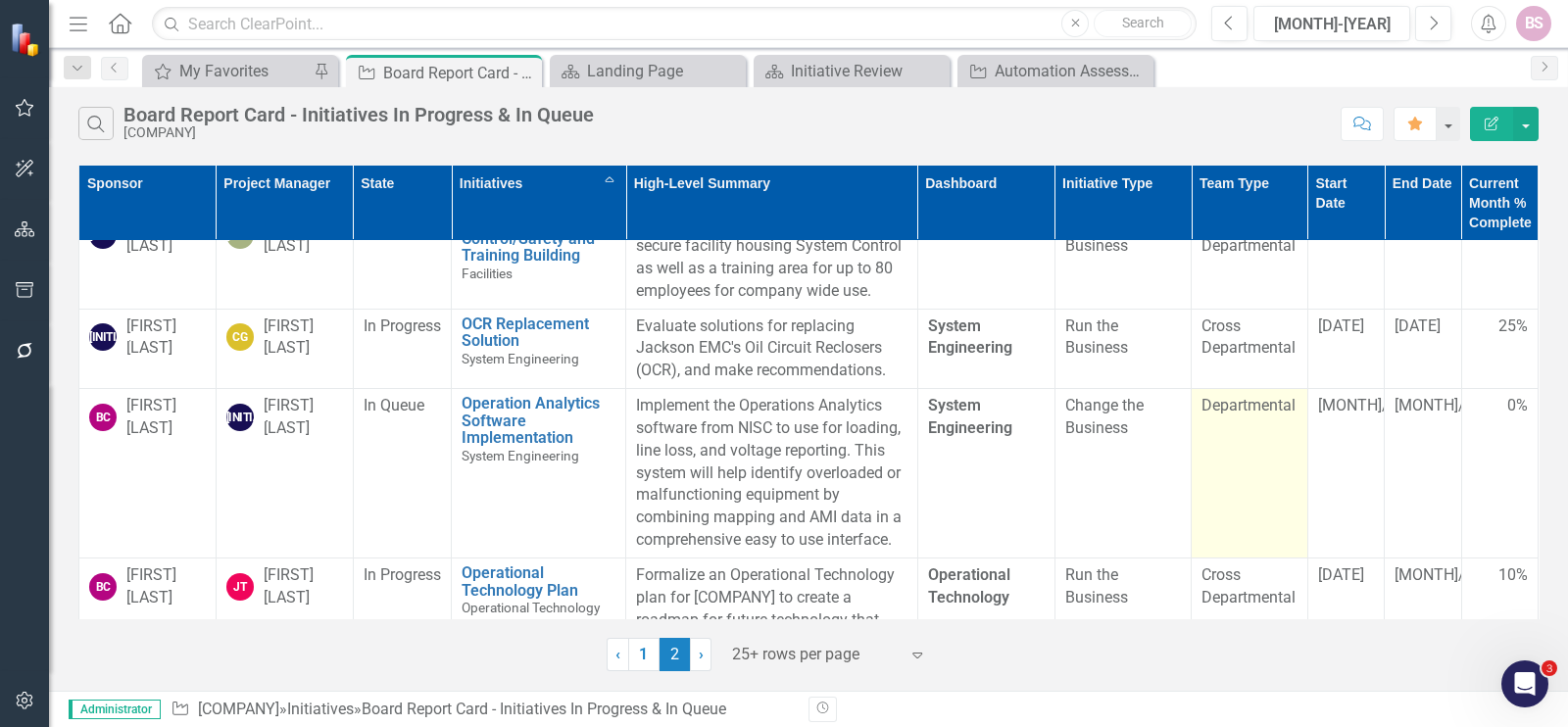scroll, scrollTop: 612, scrollLeft: 0, axis: vertical 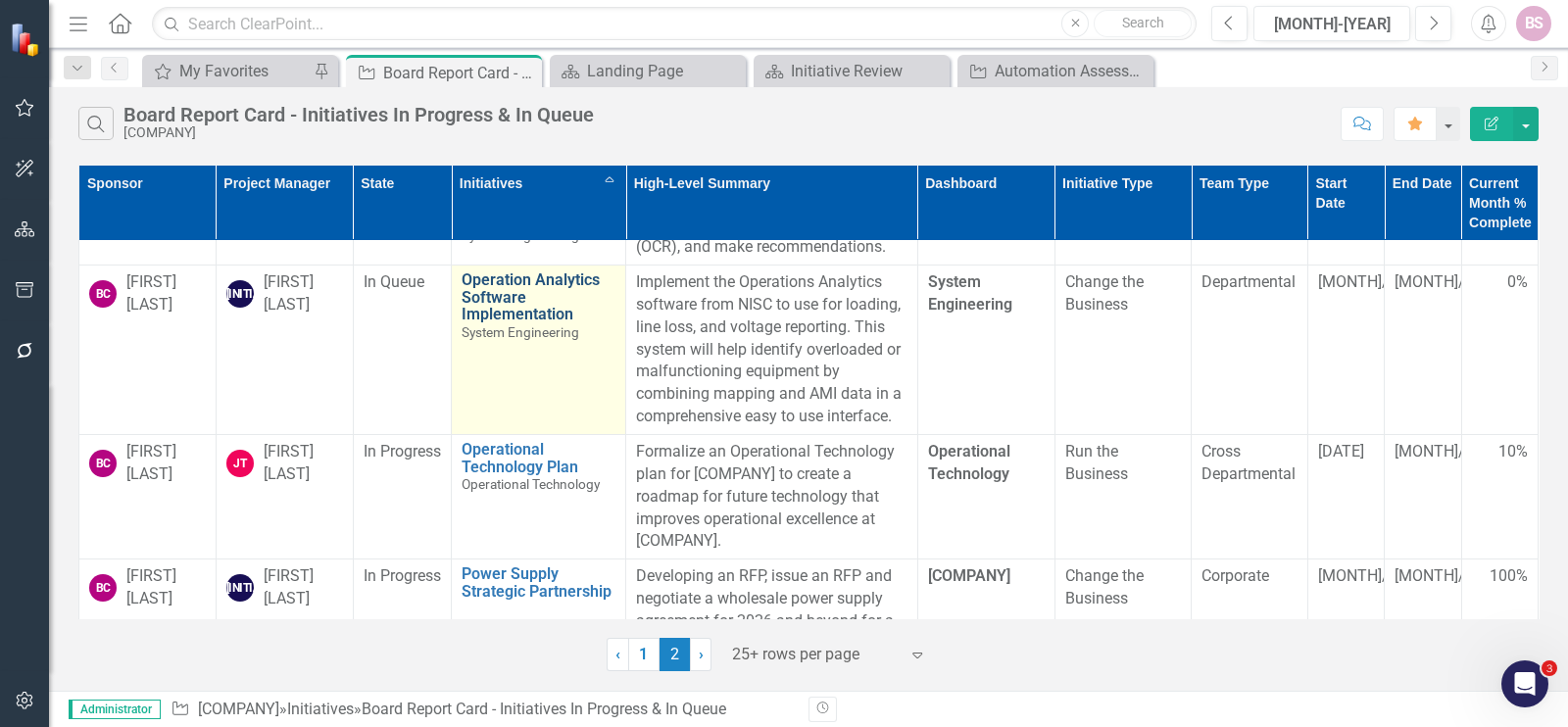 click on "Operation Analytics Software Implementation" at bounding box center [538, 297] 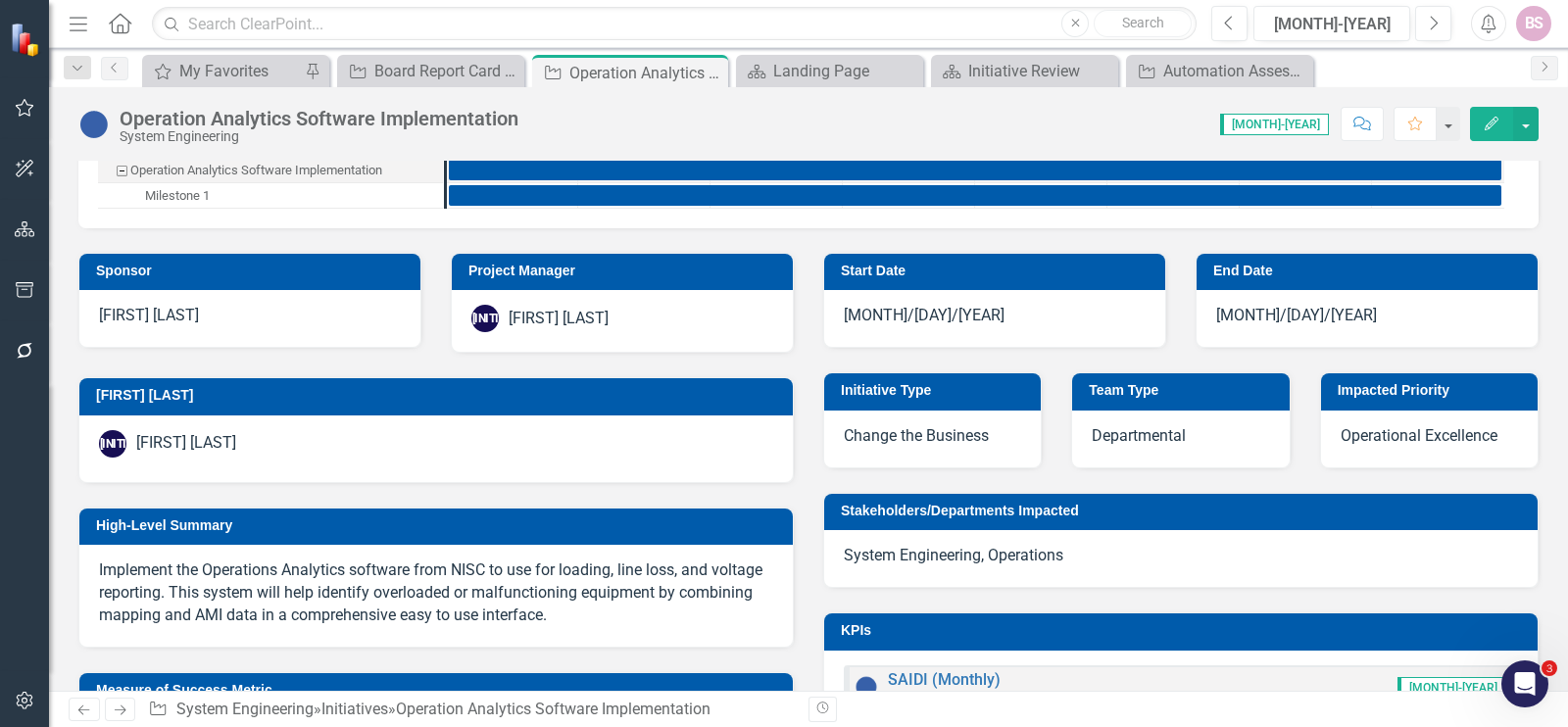 scroll, scrollTop: 121, scrollLeft: 0, axis: vertical 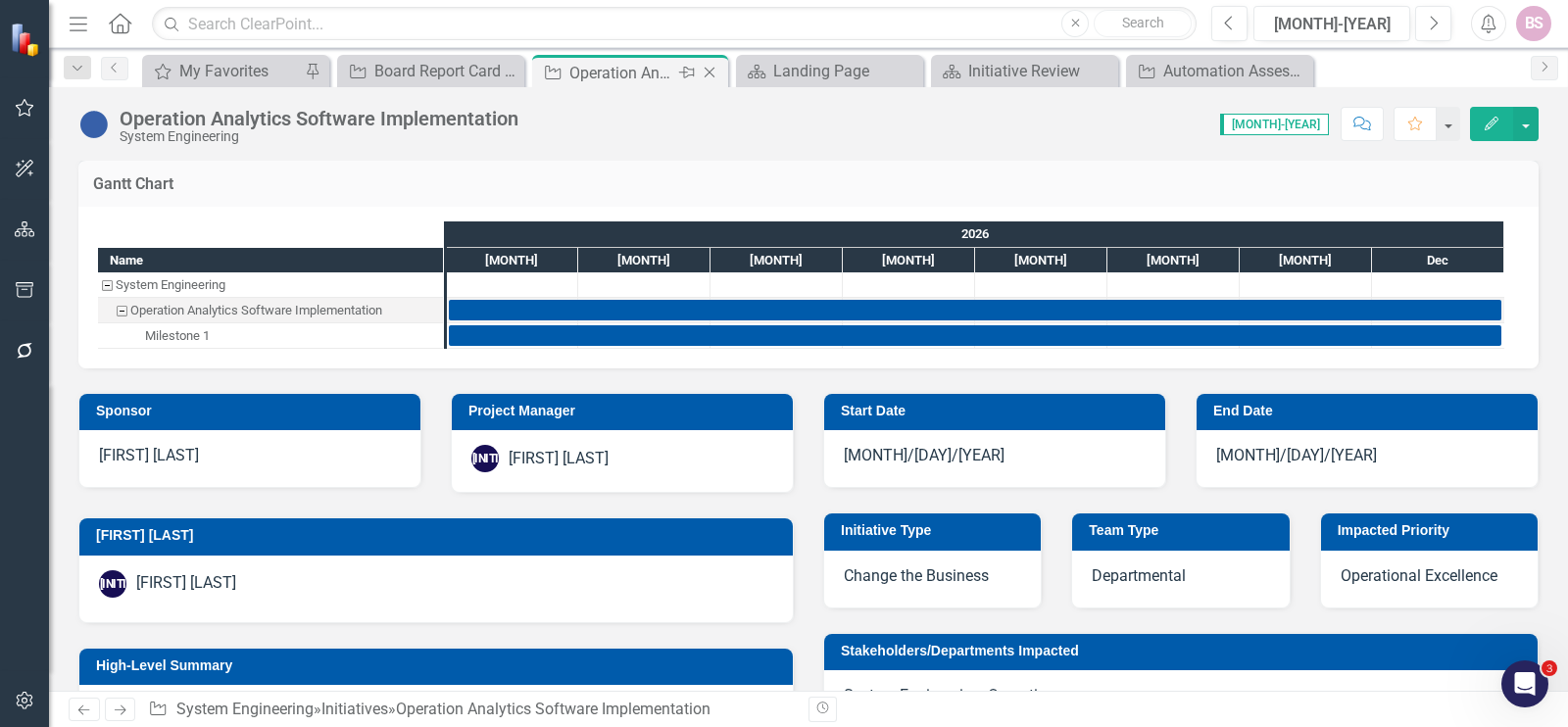 click on "Close" at bounding box center (710, 73) 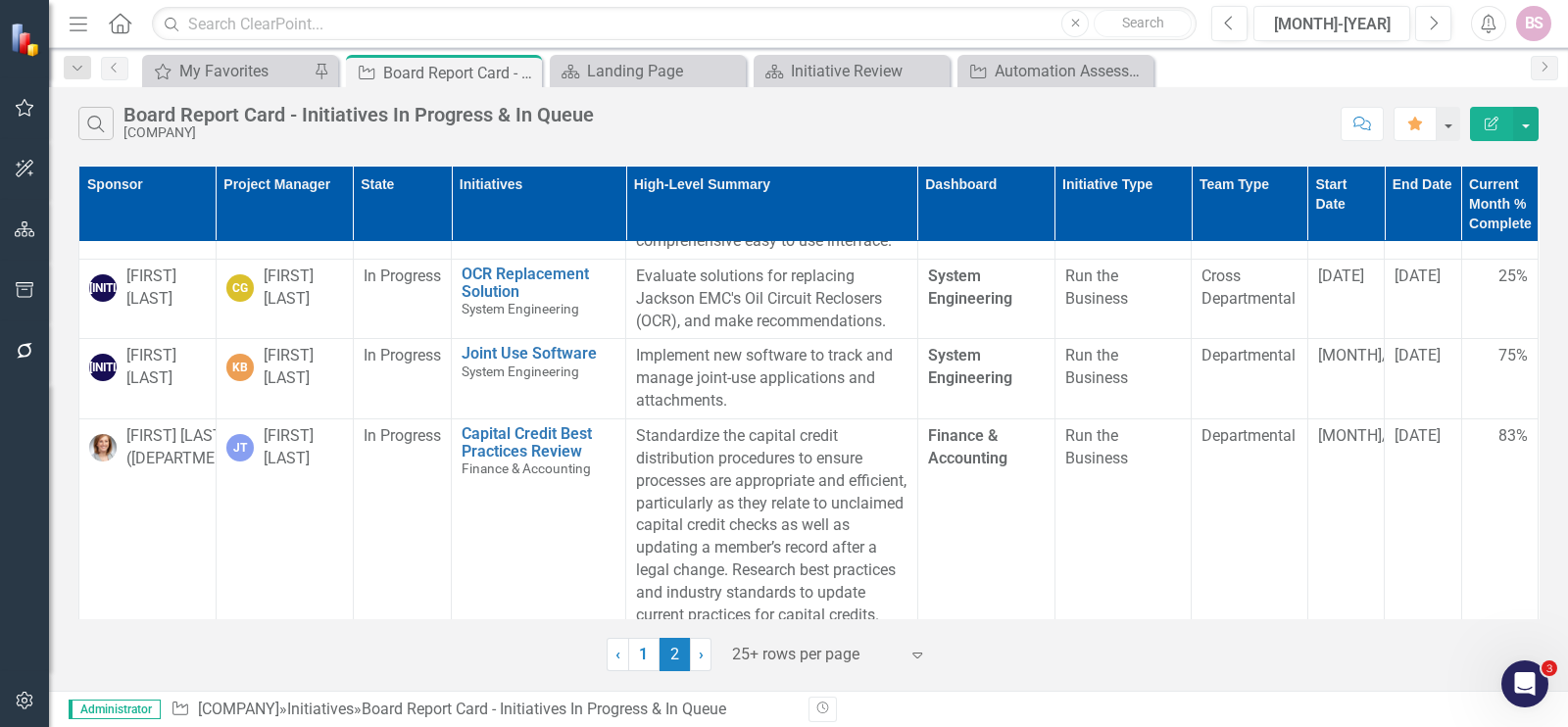 scroll, scrollTop: 0, scrollLeft: 0, axis: both 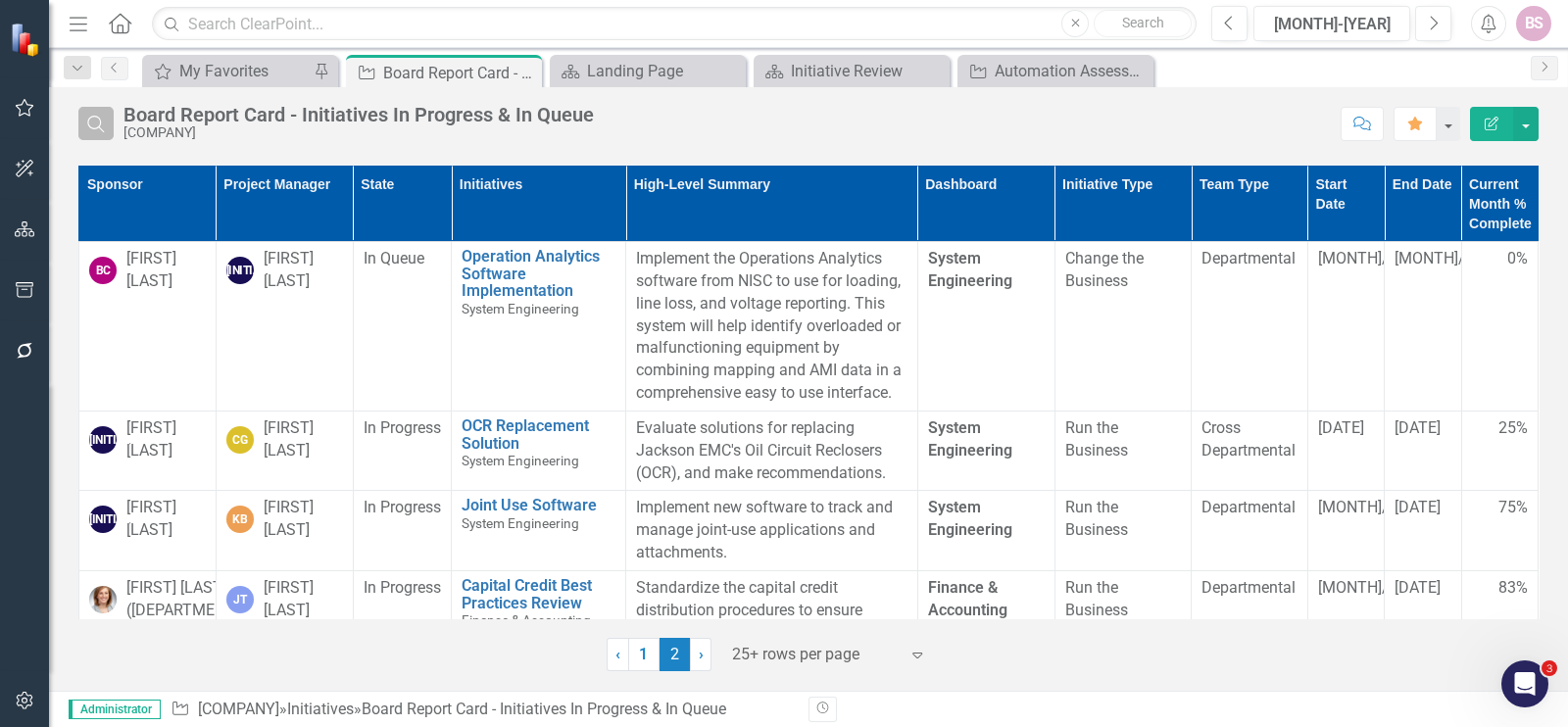 click on "Search" at bounding box center [96, 123] 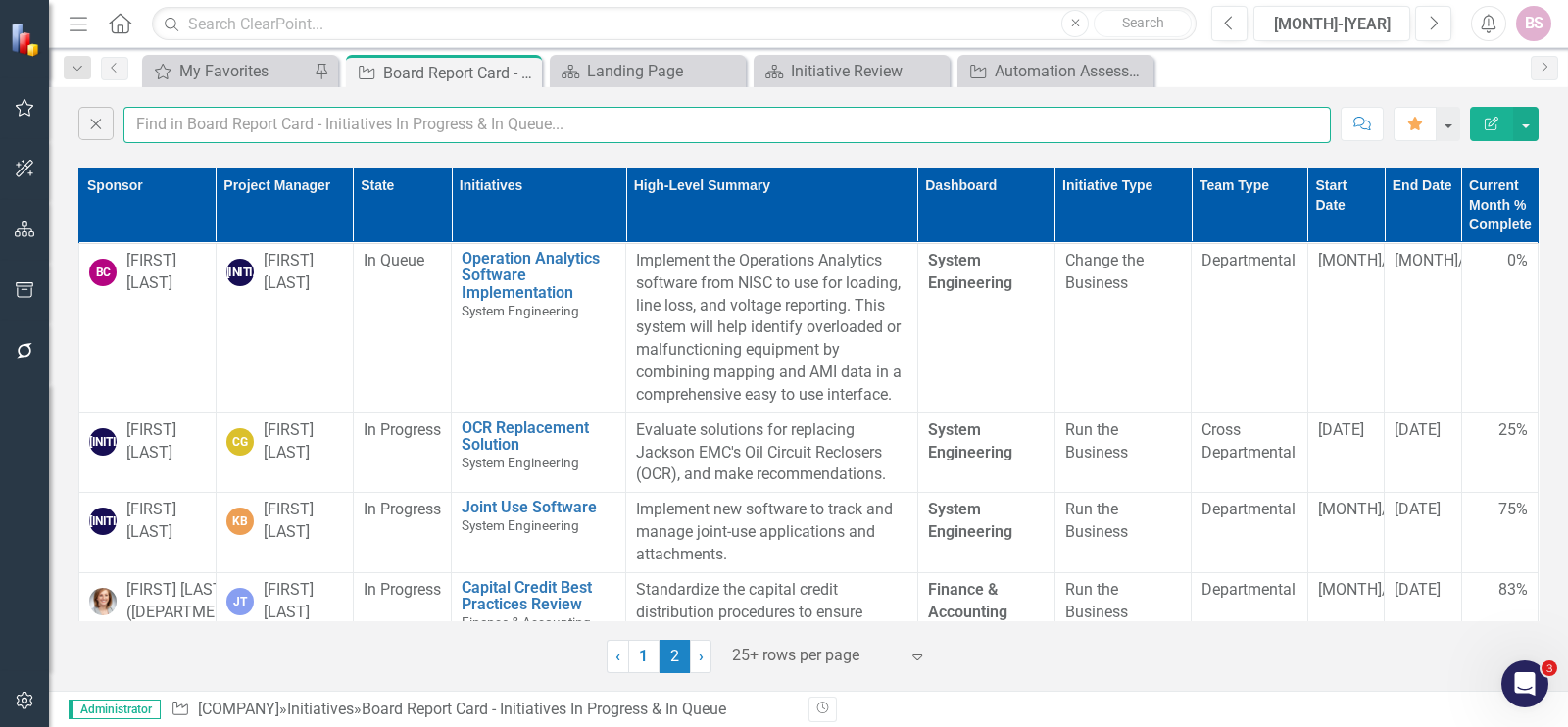 click at bounding box center (727, 124) 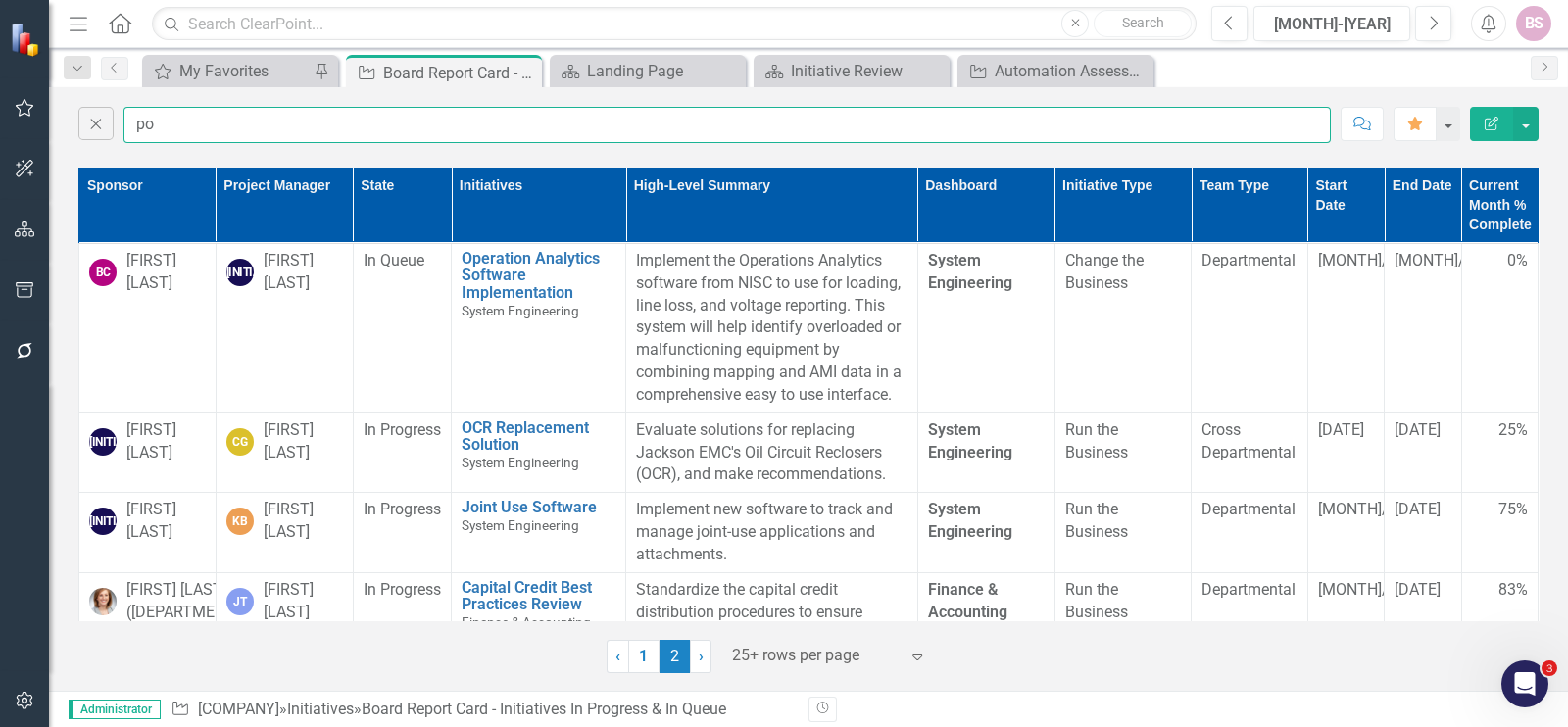 type on "pow" 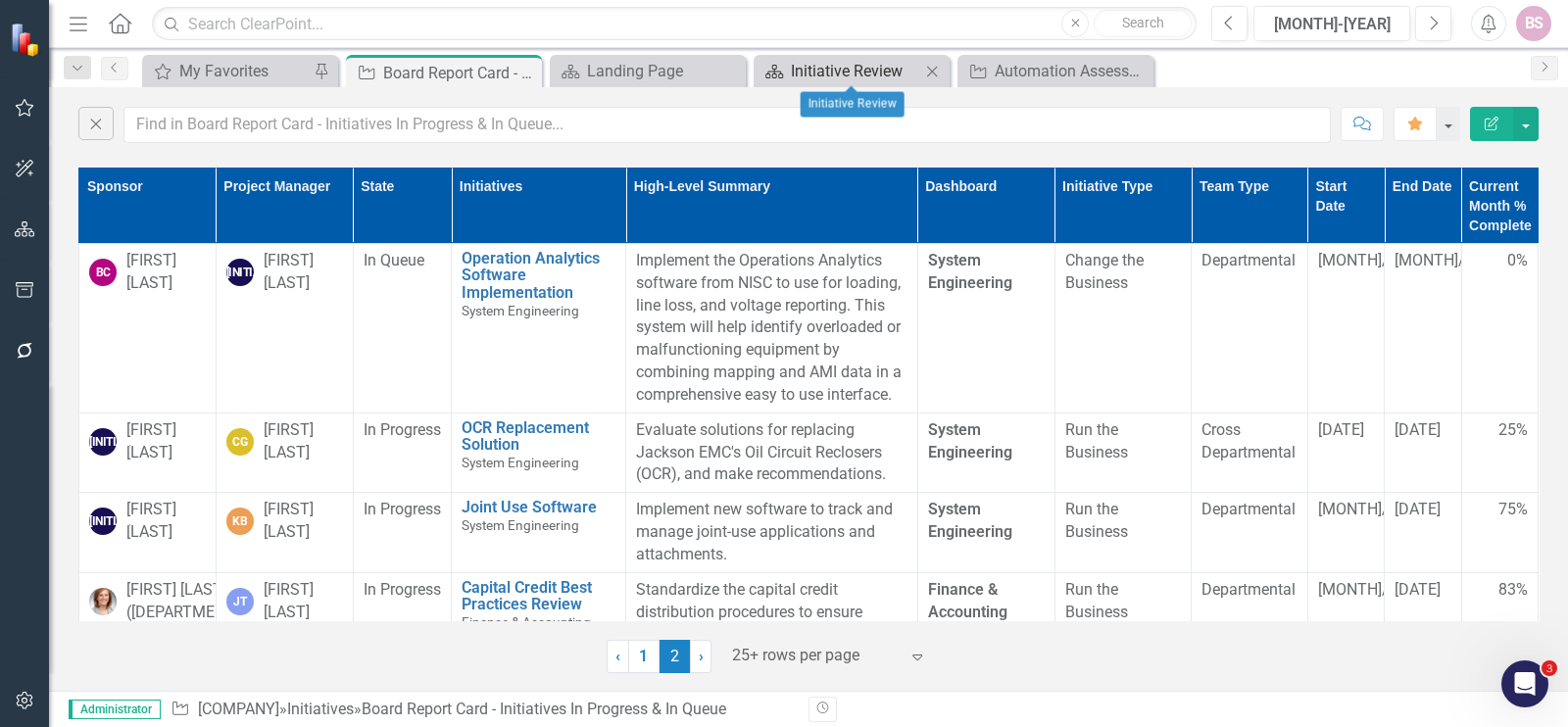 click on "[CATEGORY] [EVENT]" at bounding box center (856, 71) 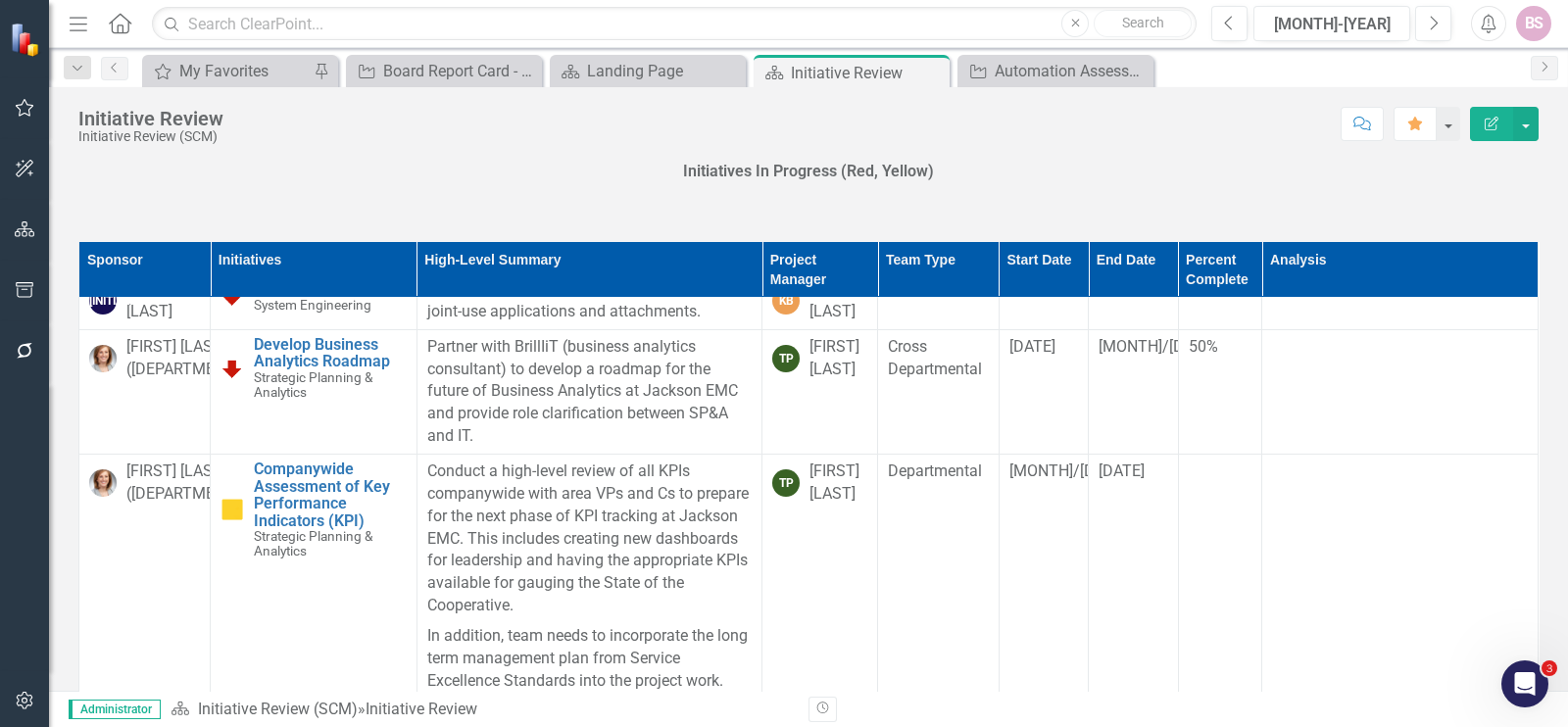 scroll, scrollTop: 979, scrollLeft: 0, axis: vertical 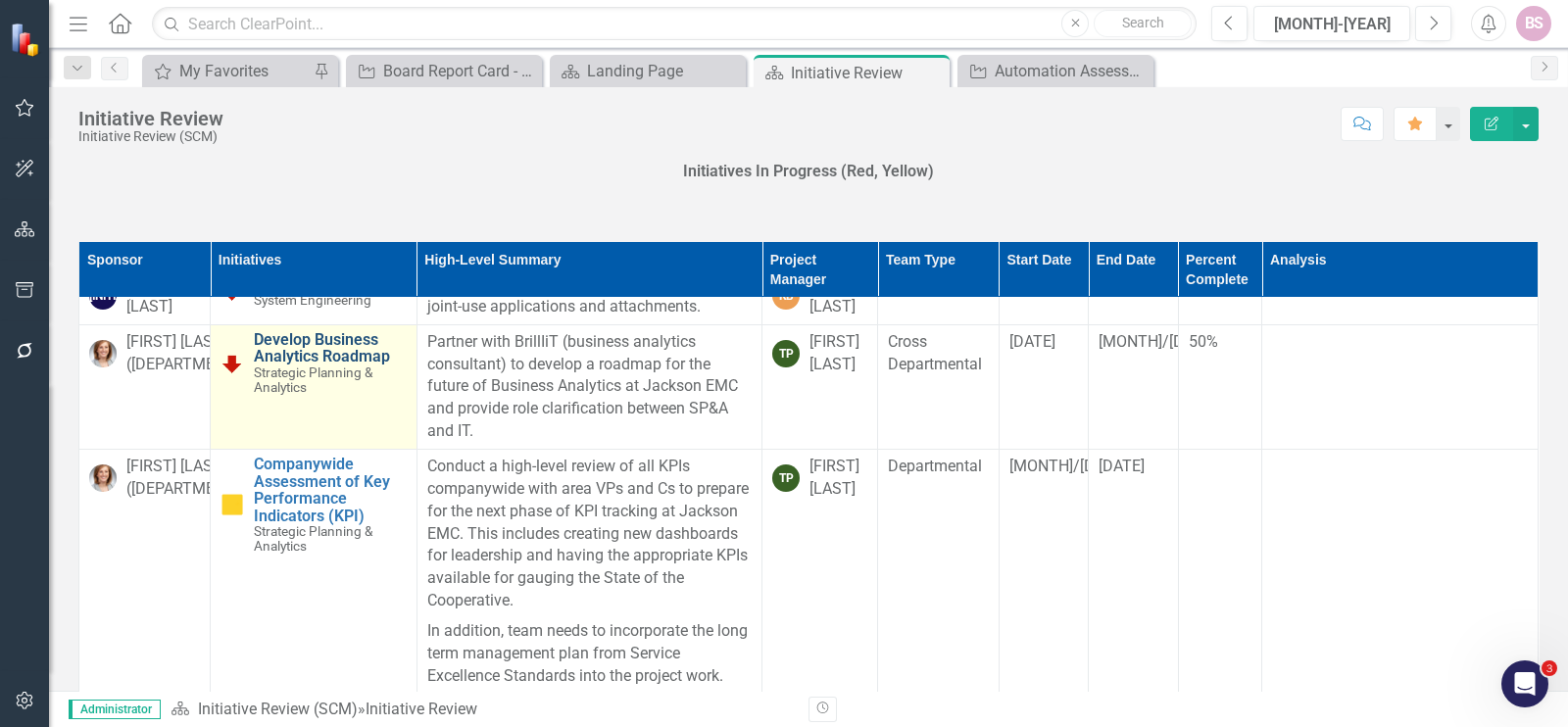 click on "Develop Business Analytics Roadmap" at bounding box center (330, 348) 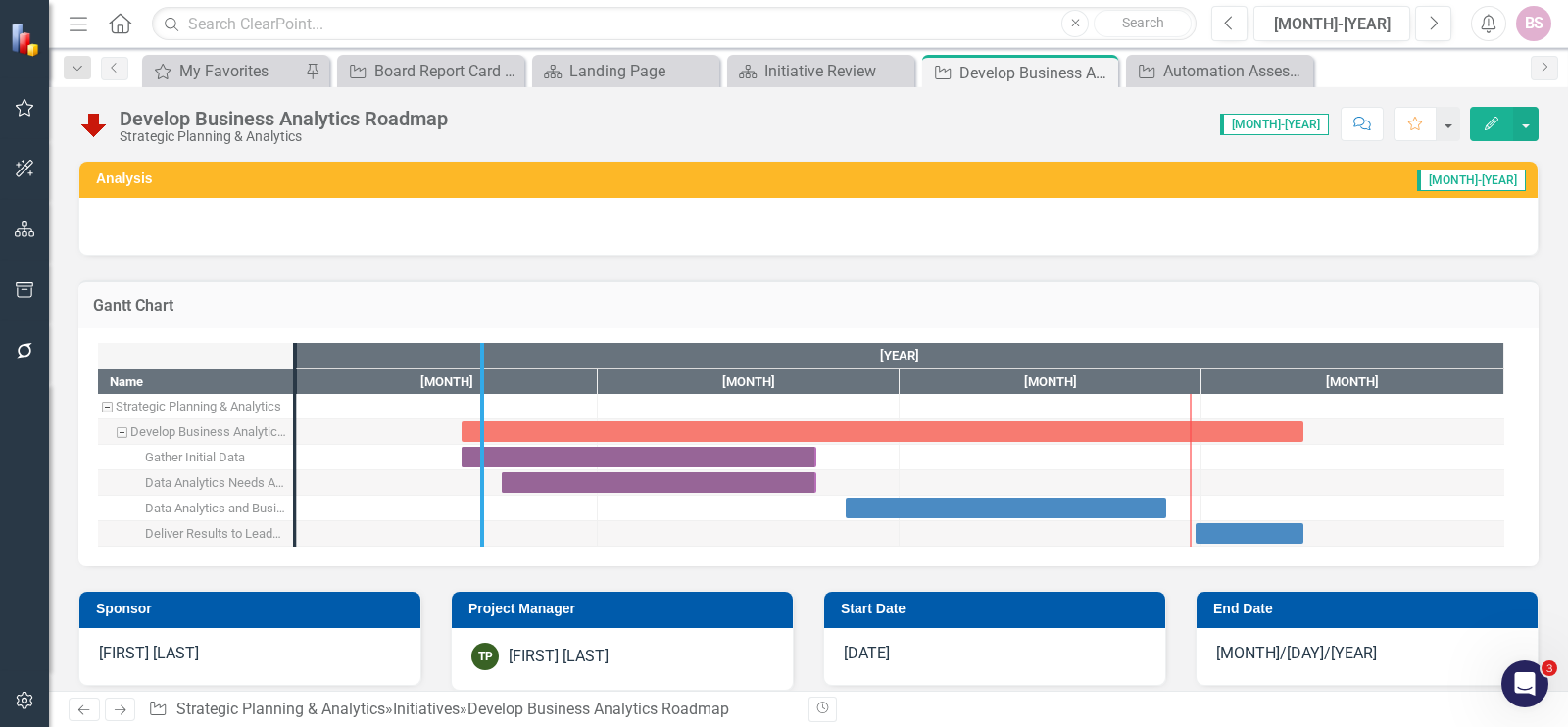 drag, startPoint x: 294, startPoint y: 439, endPoint x: 481, endPoint y: 460, distance: 188.17545 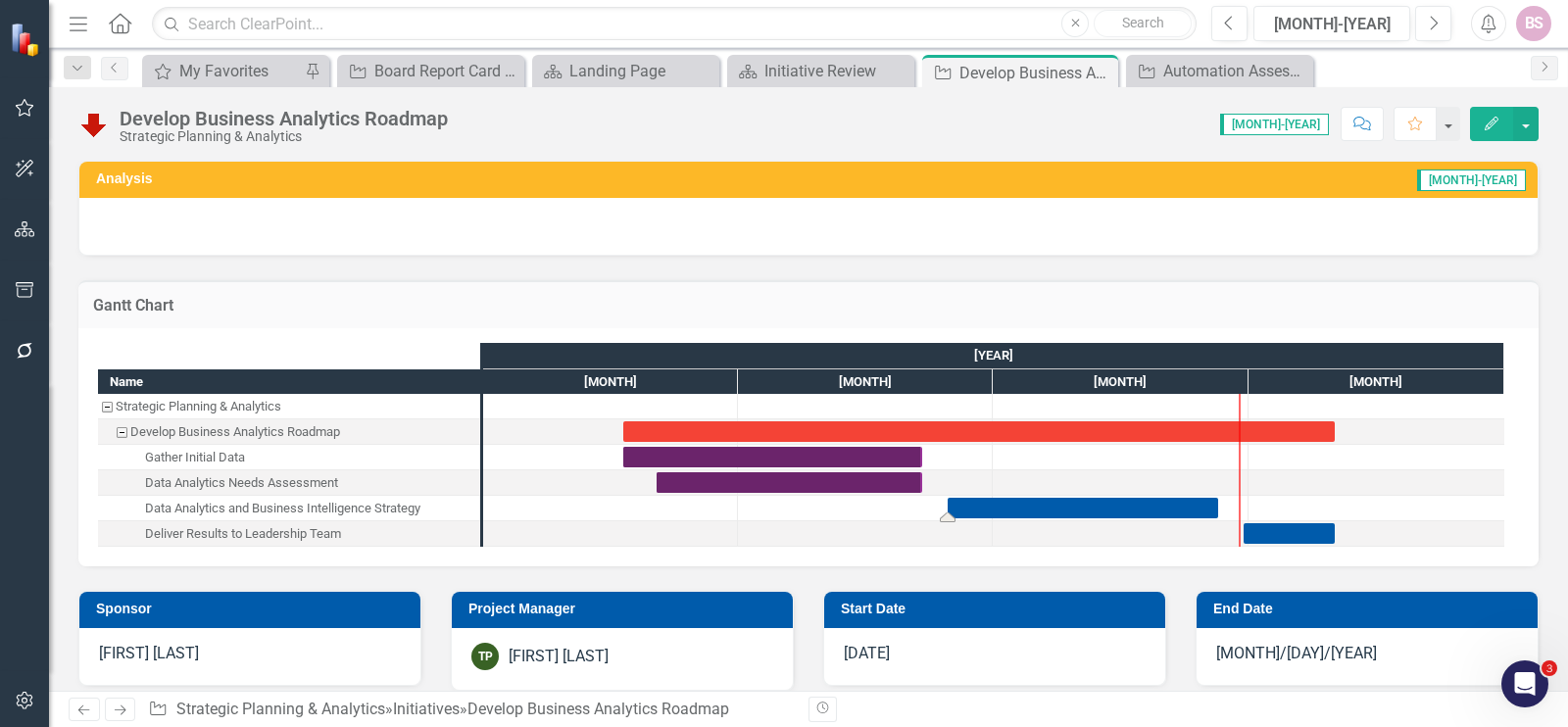 click at bounding box center (1083, 508) 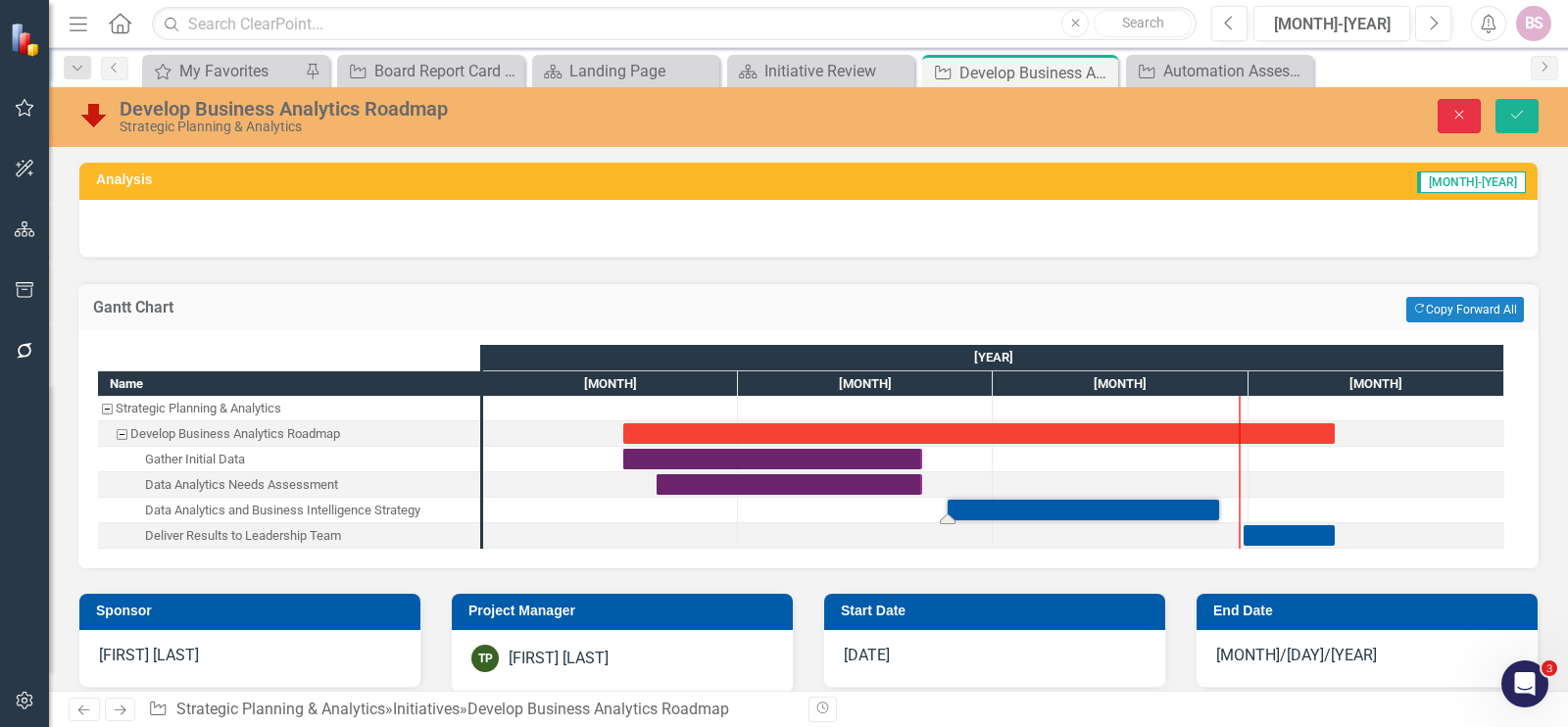 click on "Close" at bounding box center [1459, 116] 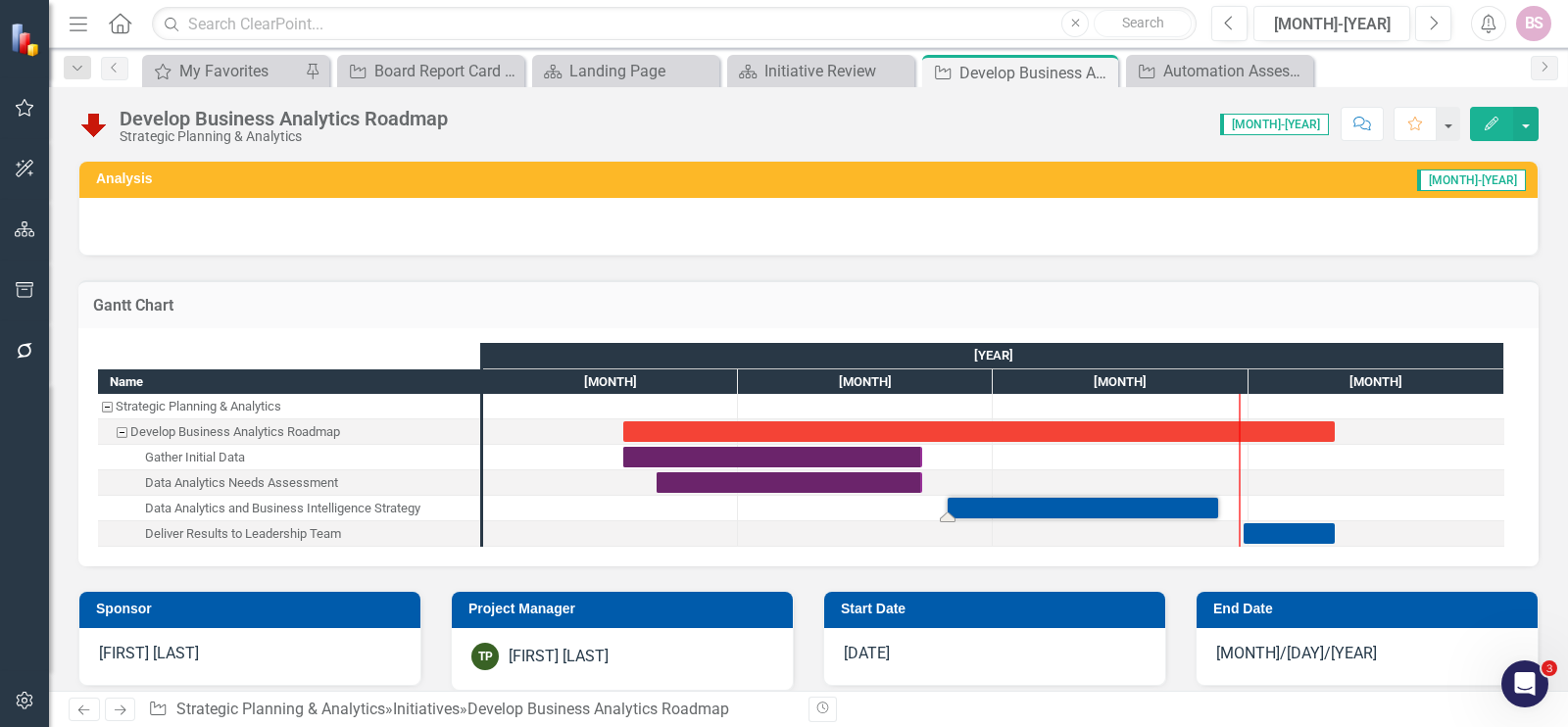 click at bounding box center (1083, 508) 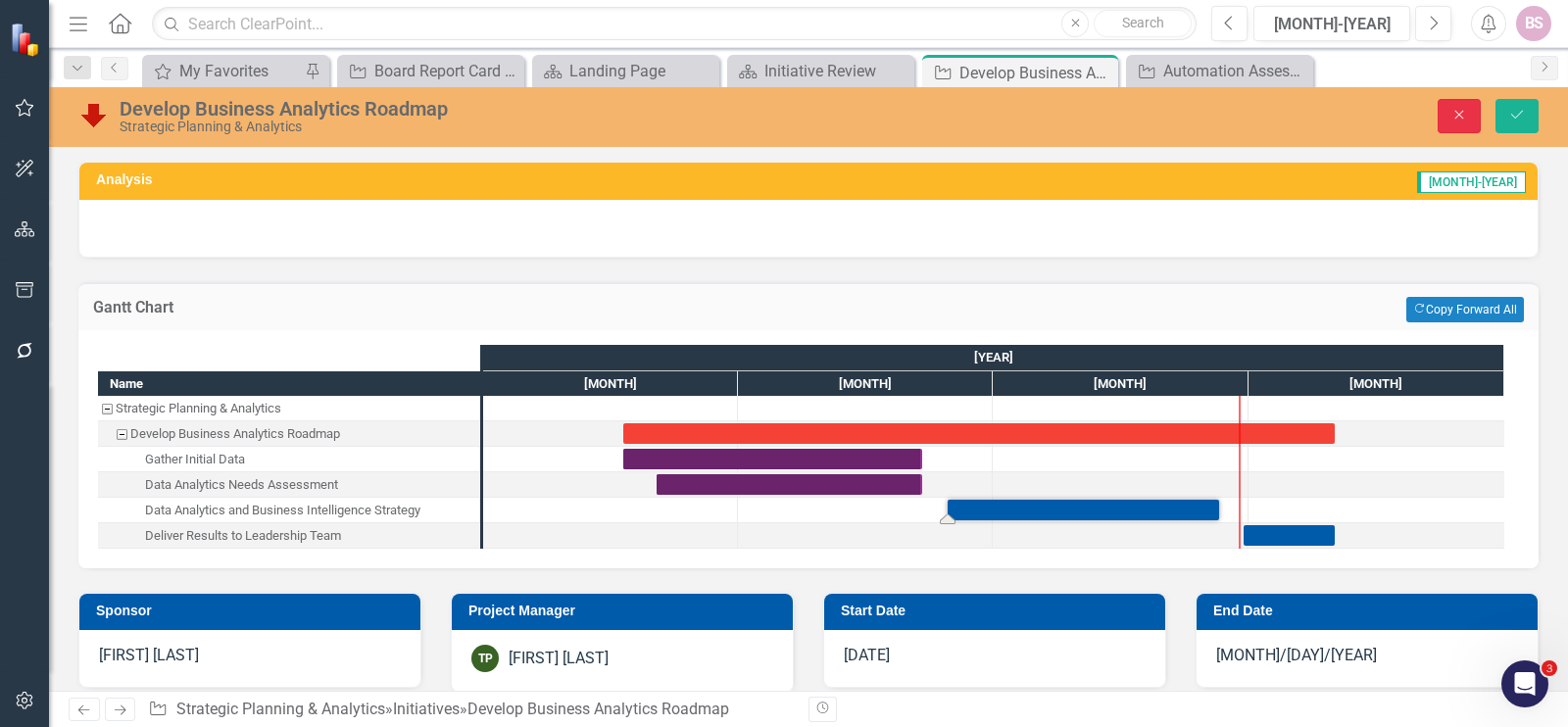 click on "Close" at bounding box center [1459, 116] 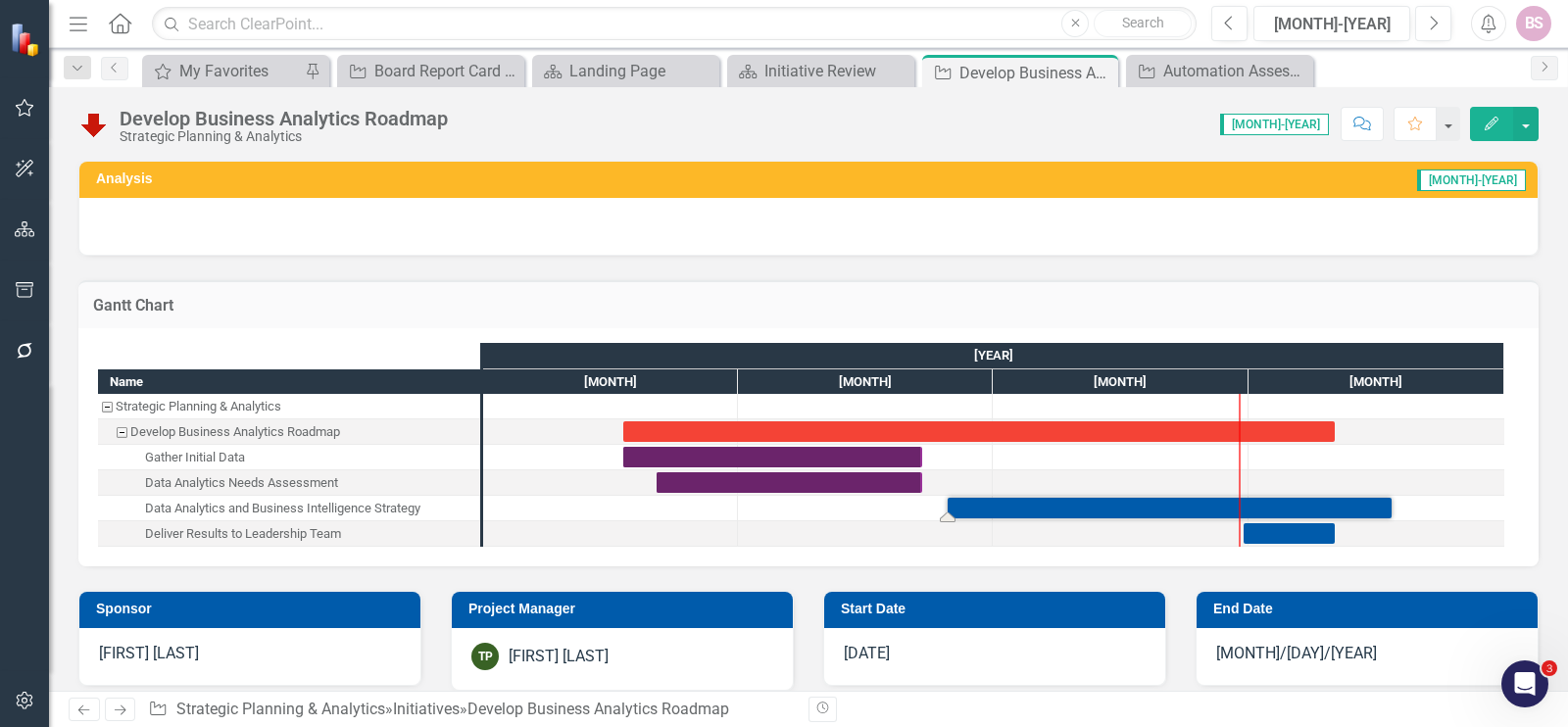 drag, startPoint x: 1219, startPoint y: 502, endPoint x: 1393, endPoint y: 530, distance: 176.23847 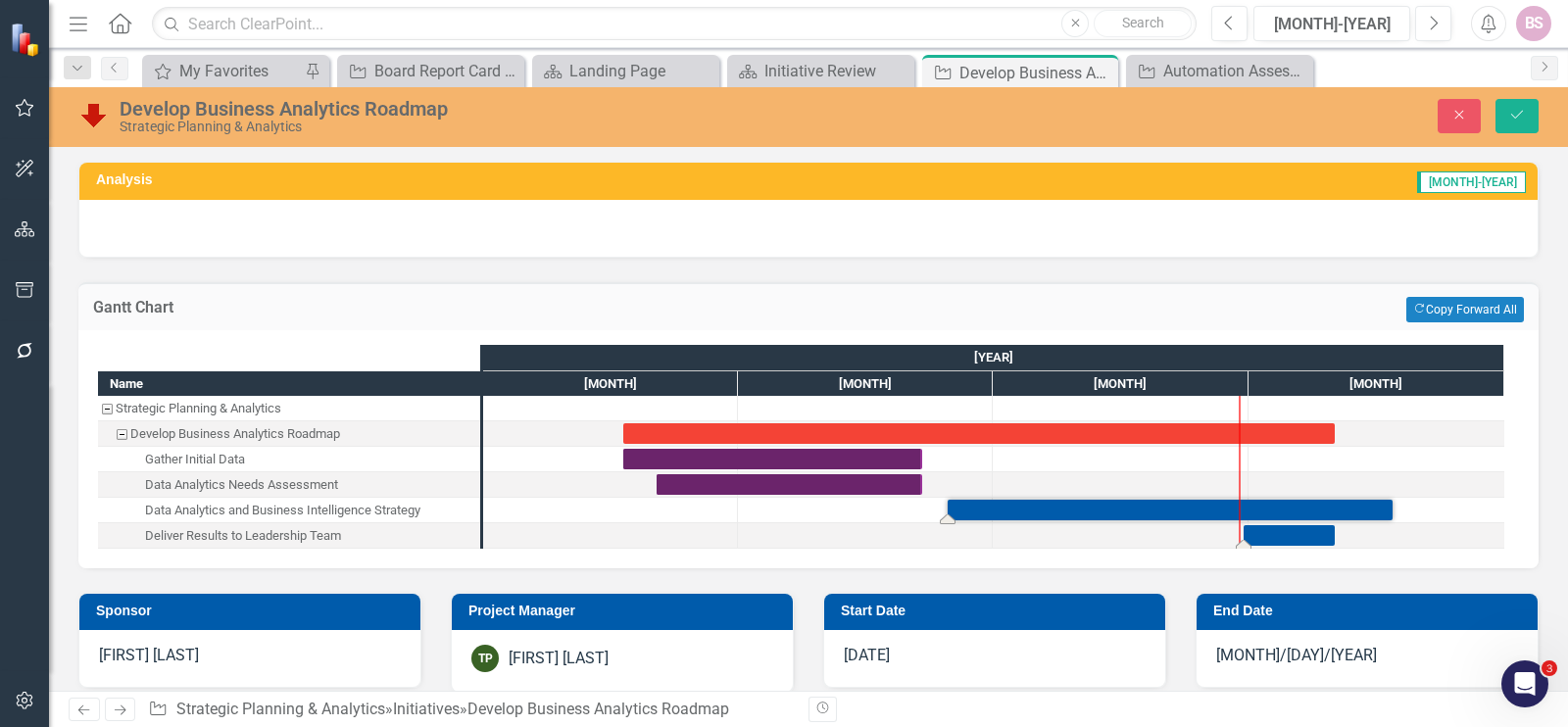 drag, startPoint x: 1311, startPoint y: 551, endPoint x: 1310, endPoint y: 536, distance: 15.033296 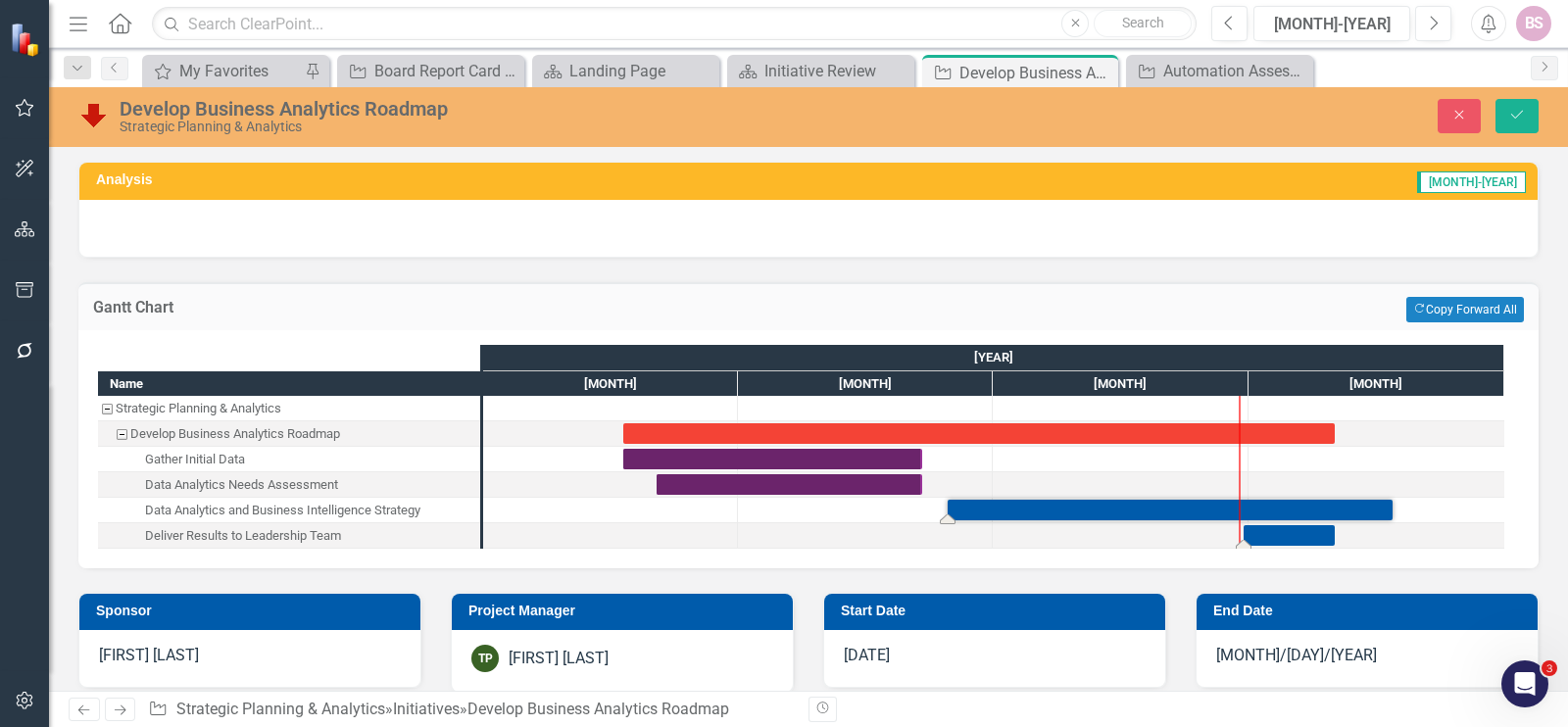 click at bounding box center [1289, 535] 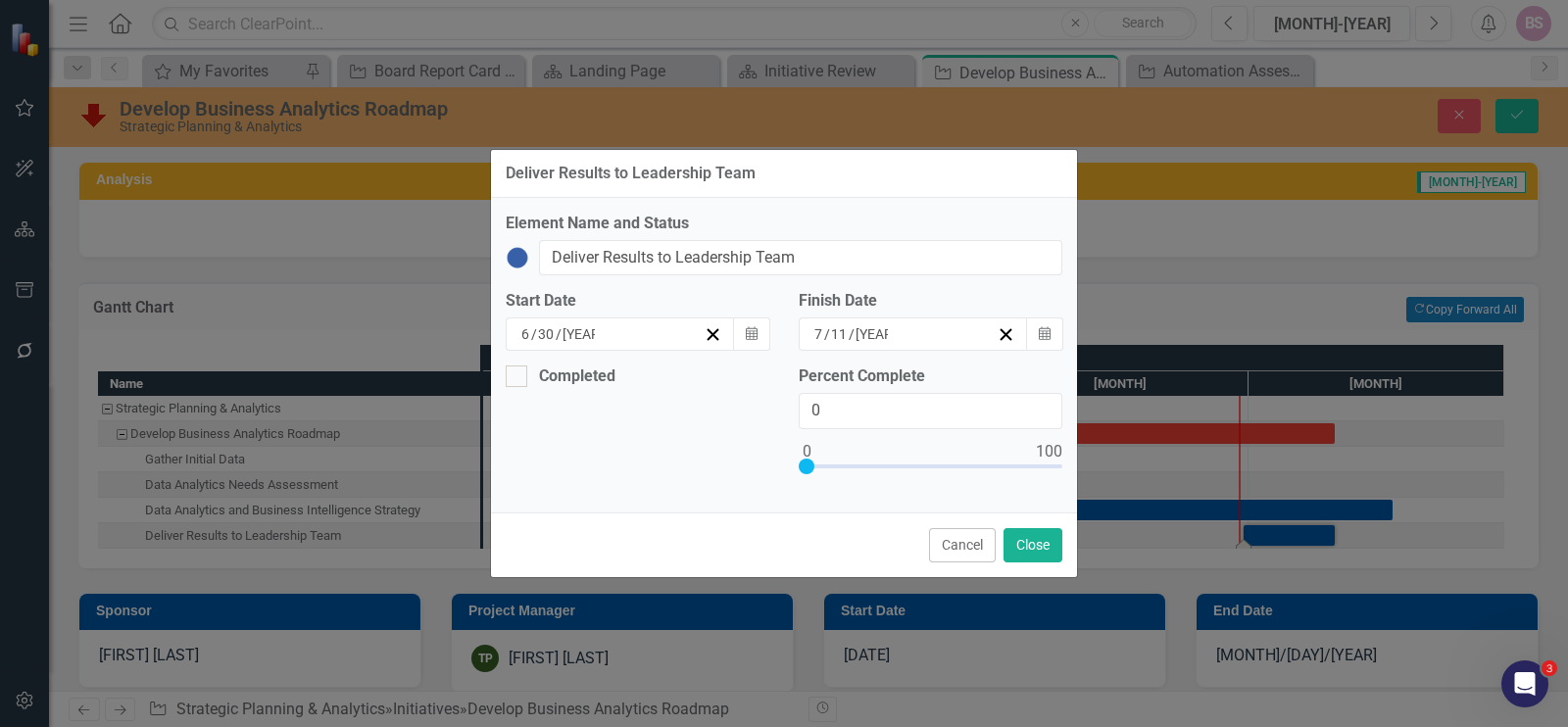 click on "7 / 11 / 2025" at bounding box center (913, 334) 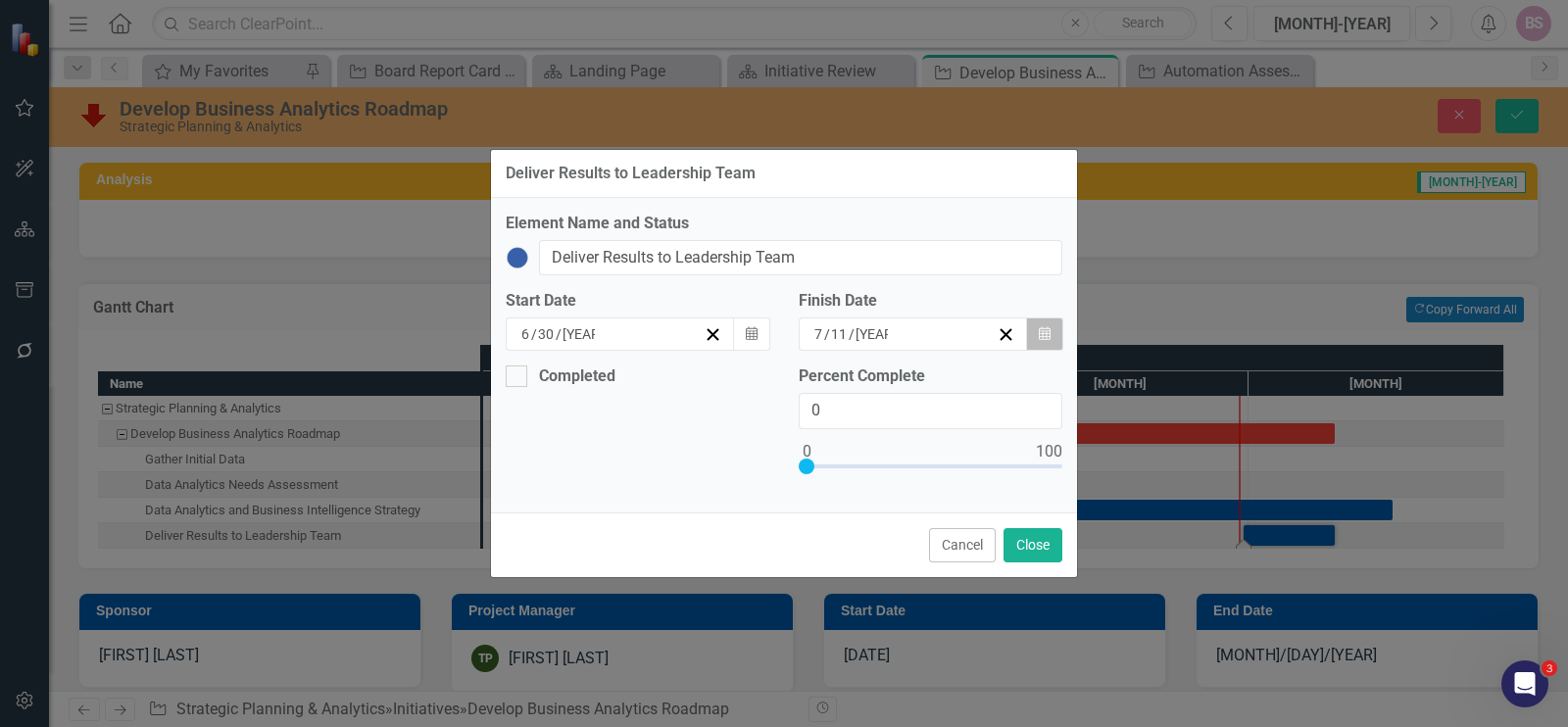 click at bounding box center [1045, 333] 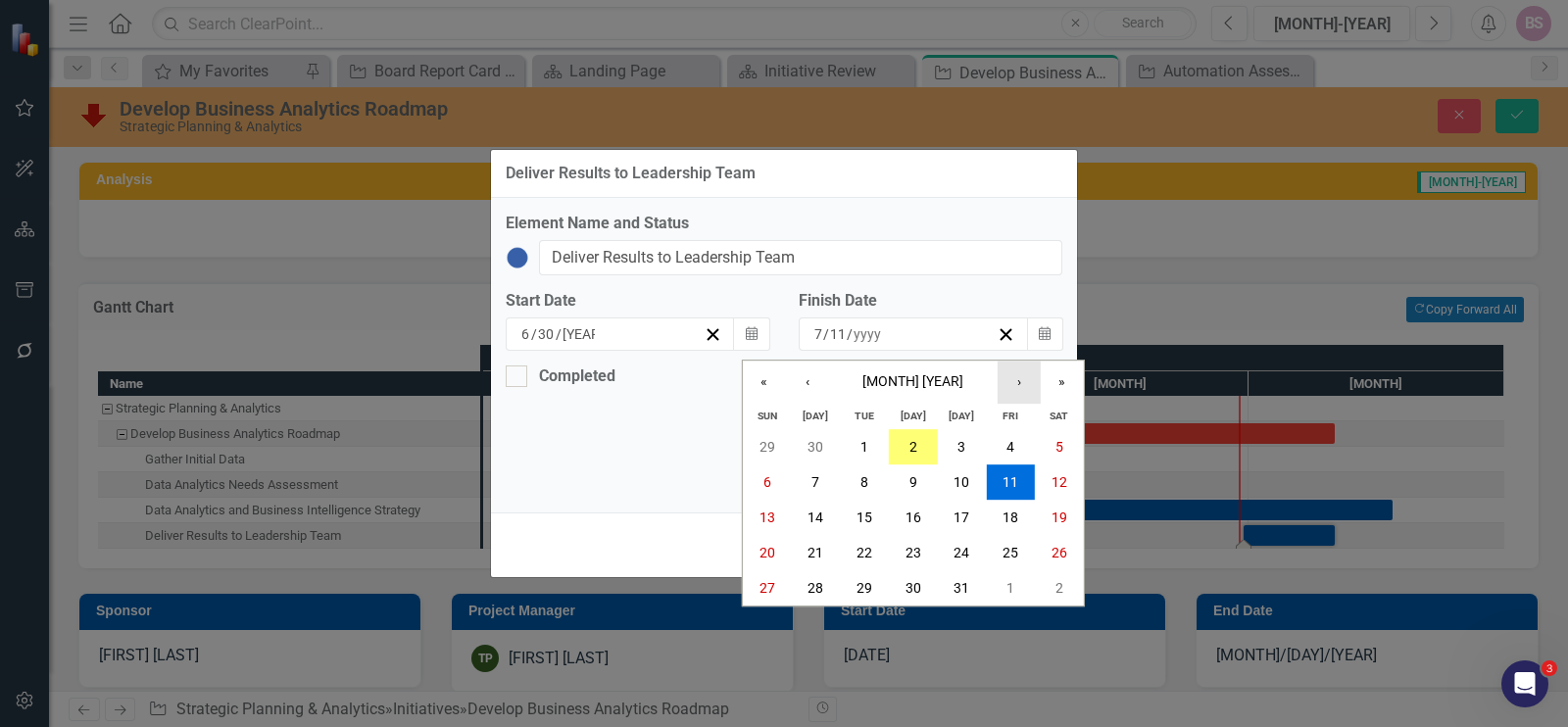 click on "›" at bounding box center [1019, 382] 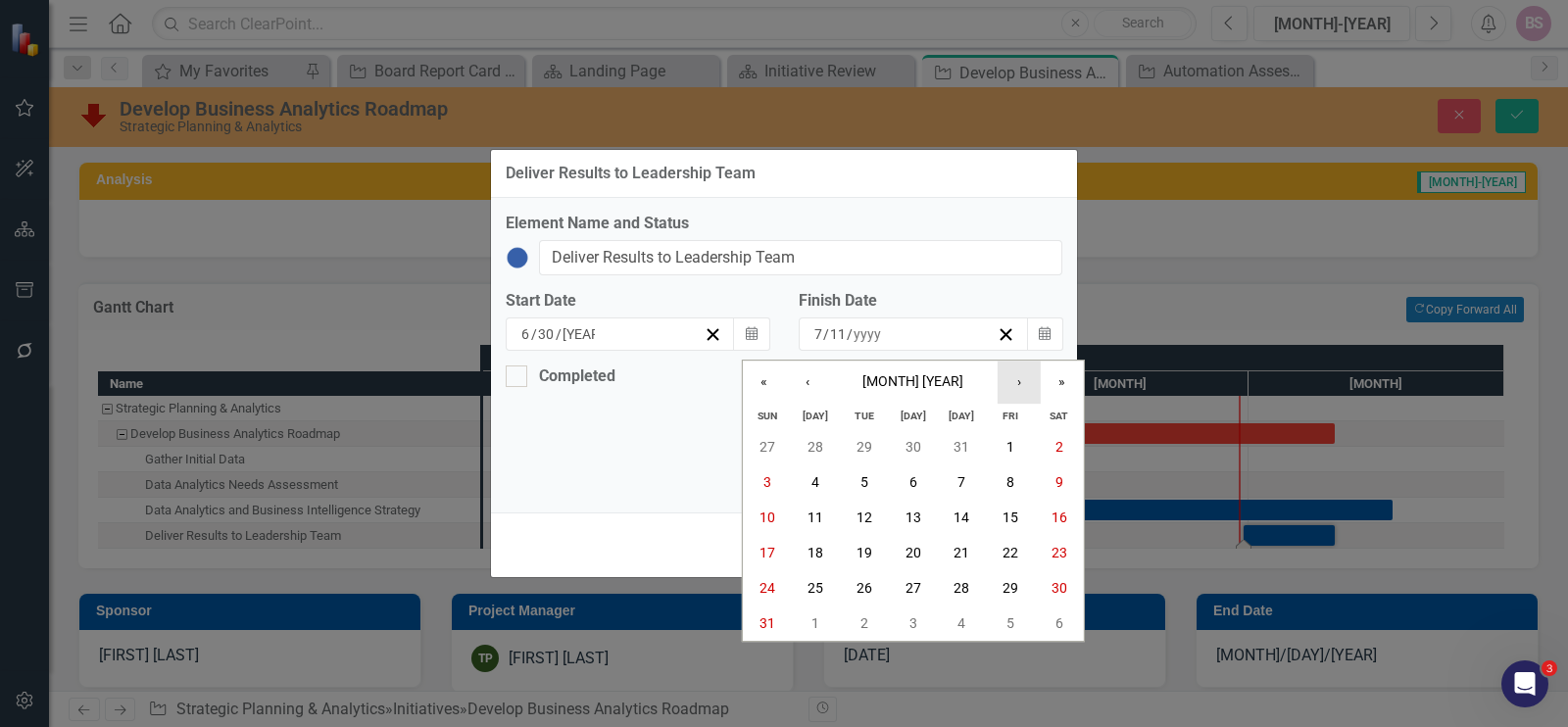 click on "›" at bounding box center (1019, 382) 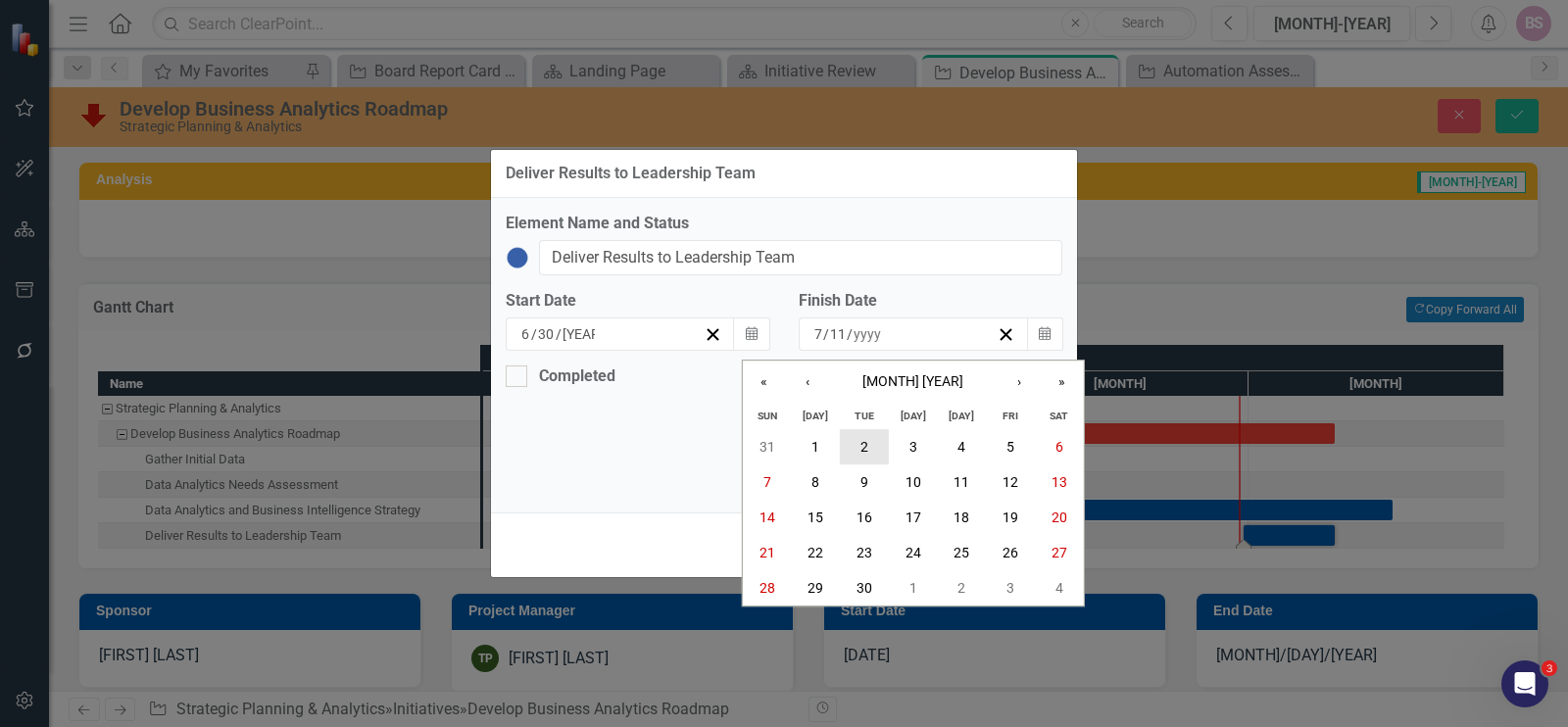 click on "2" at bounding box center [864, 448] 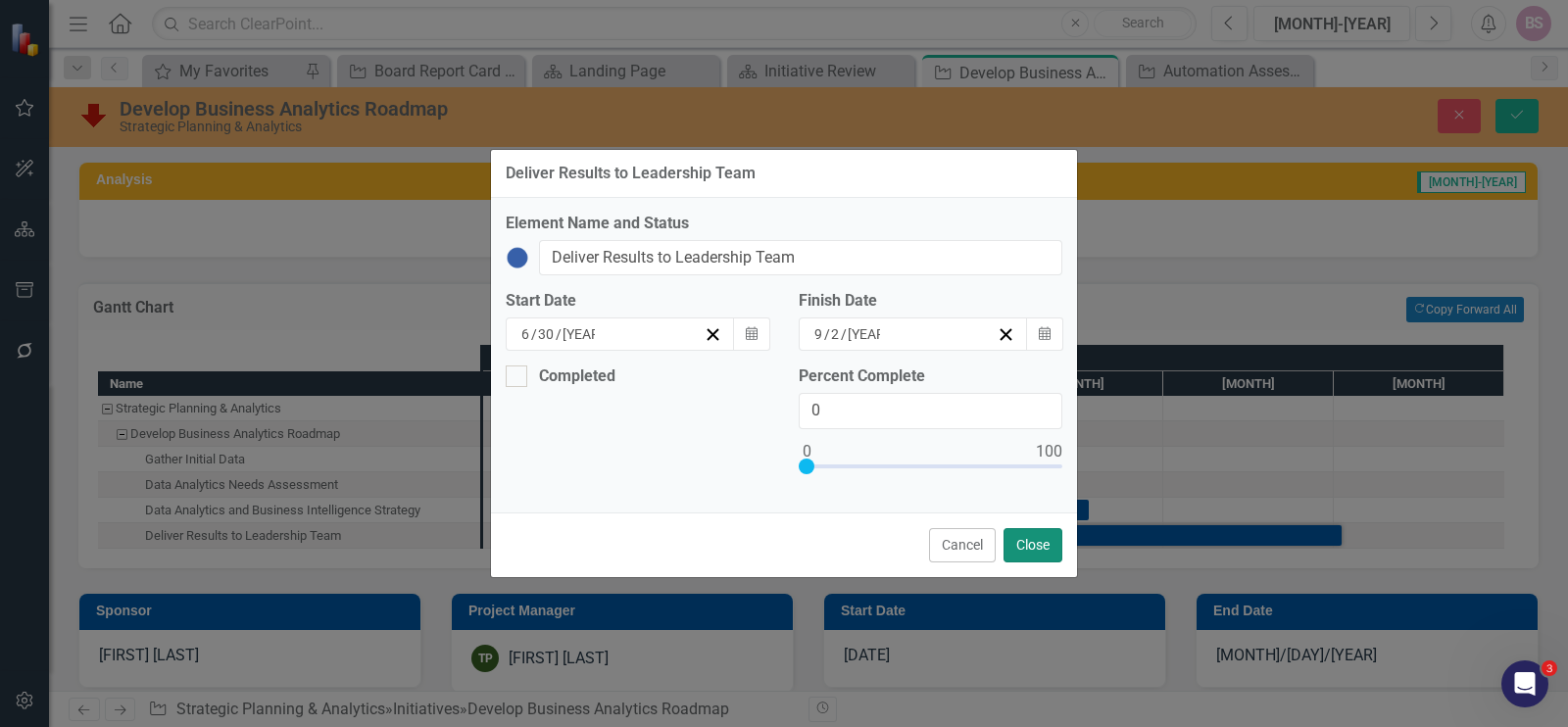 click on "Close" at bounding box center (1033, 545) 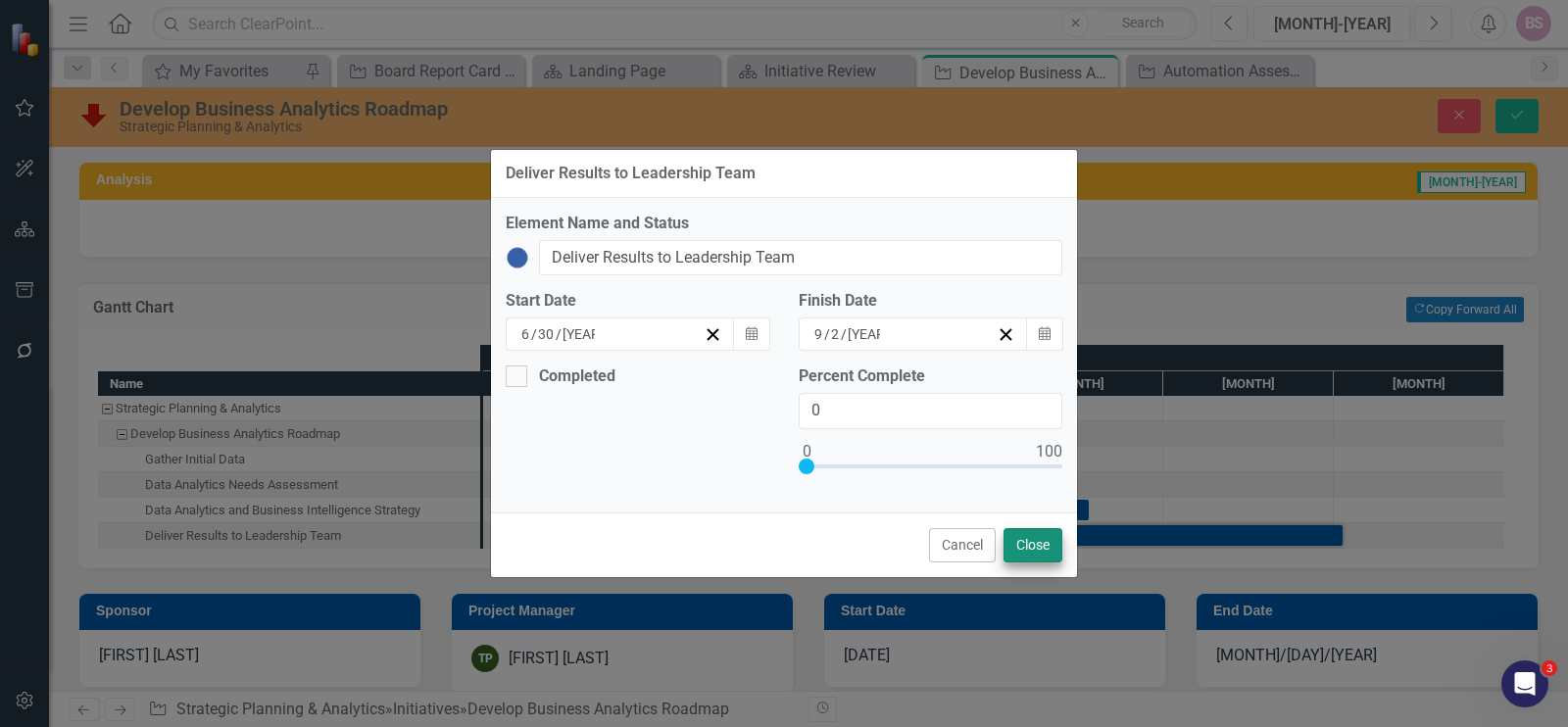 click on "Deliver Results to Leadership Team Element Name and Status Develop Business Analytics Roadmap Deliver Results to Leadership Team Start Date 6 / 30 / 2025 Calendar Finish Date 9 / 2 / 2025 Calendar Completed Percent Complete 0 Cancel Close" at bounding box center (784, 364) 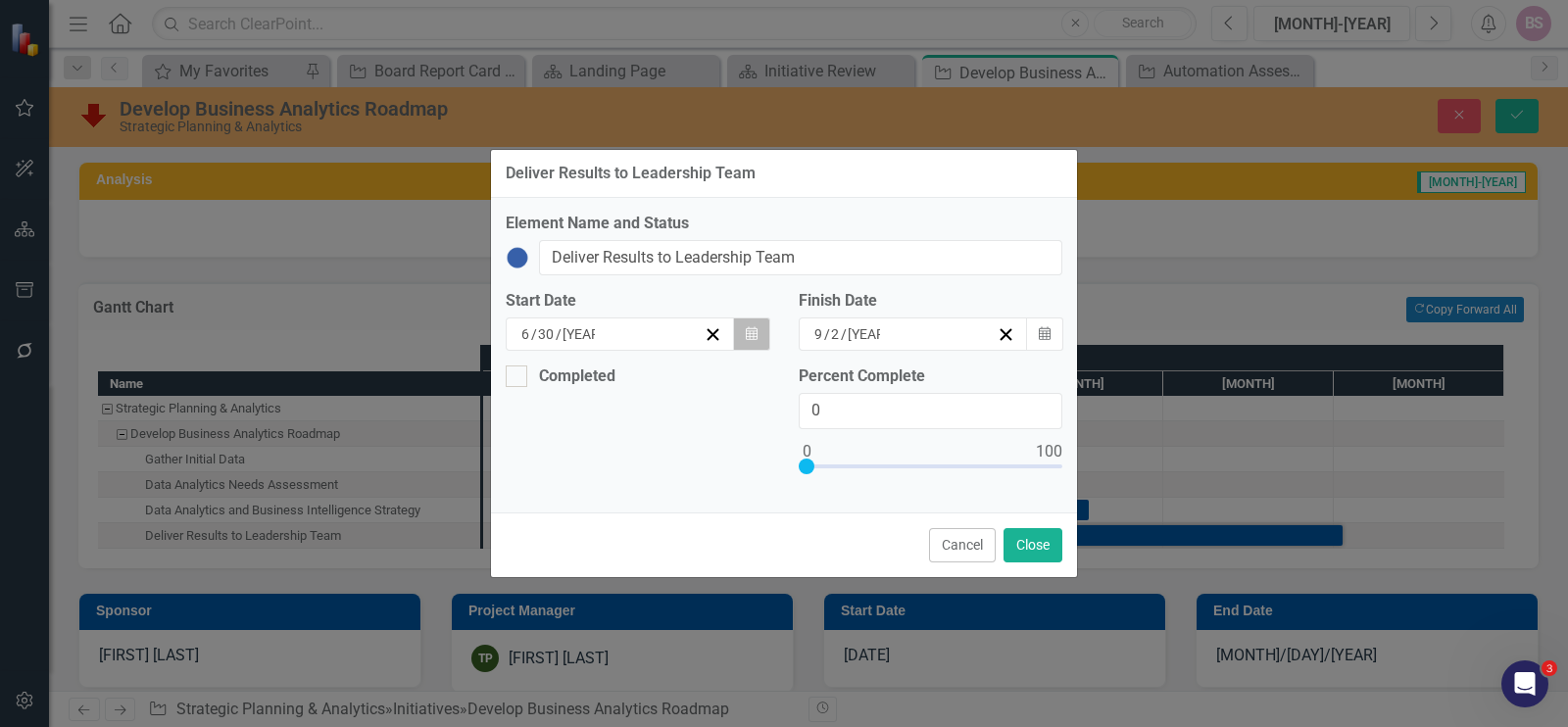 click on "Calendar" at bounding box center (752, 334) 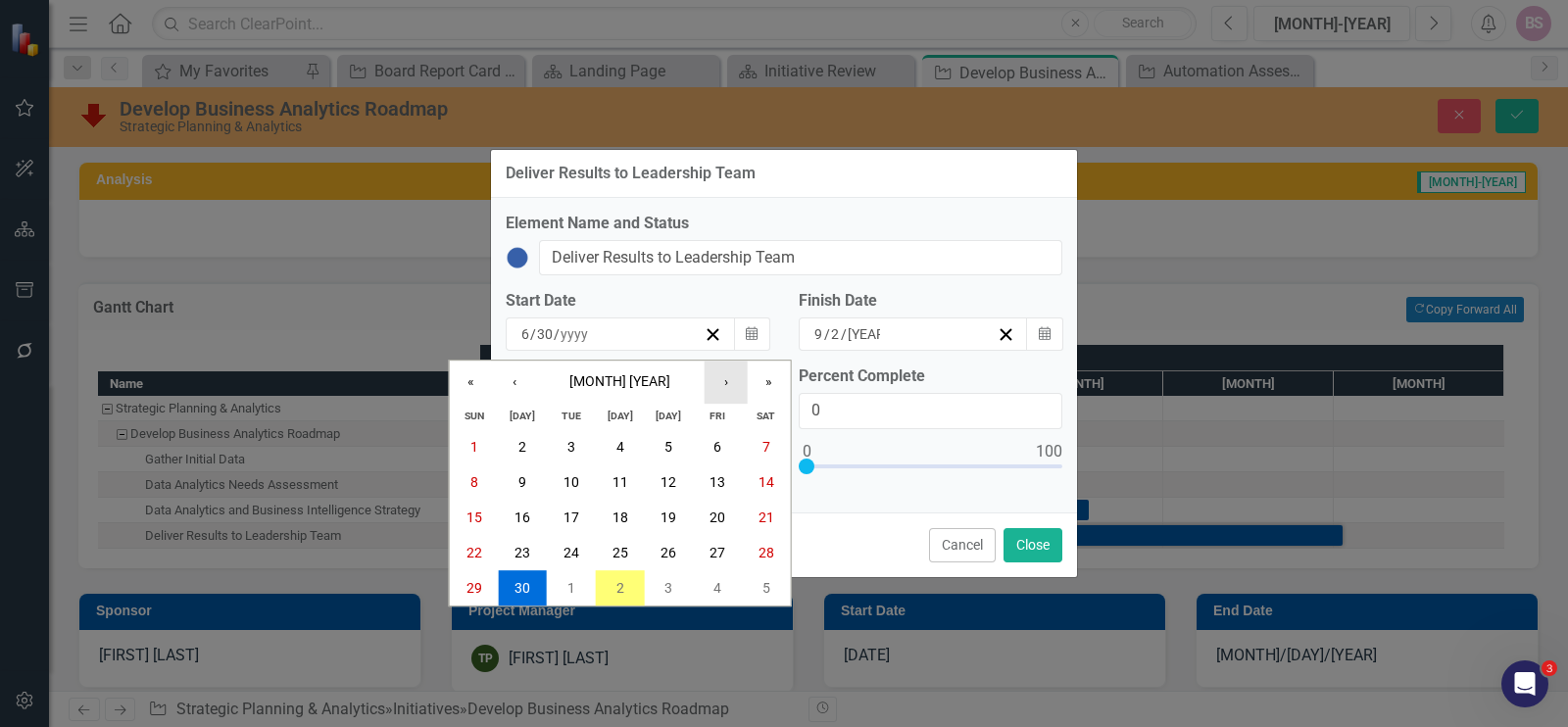 click on "›" at bounding box center [726, 382] 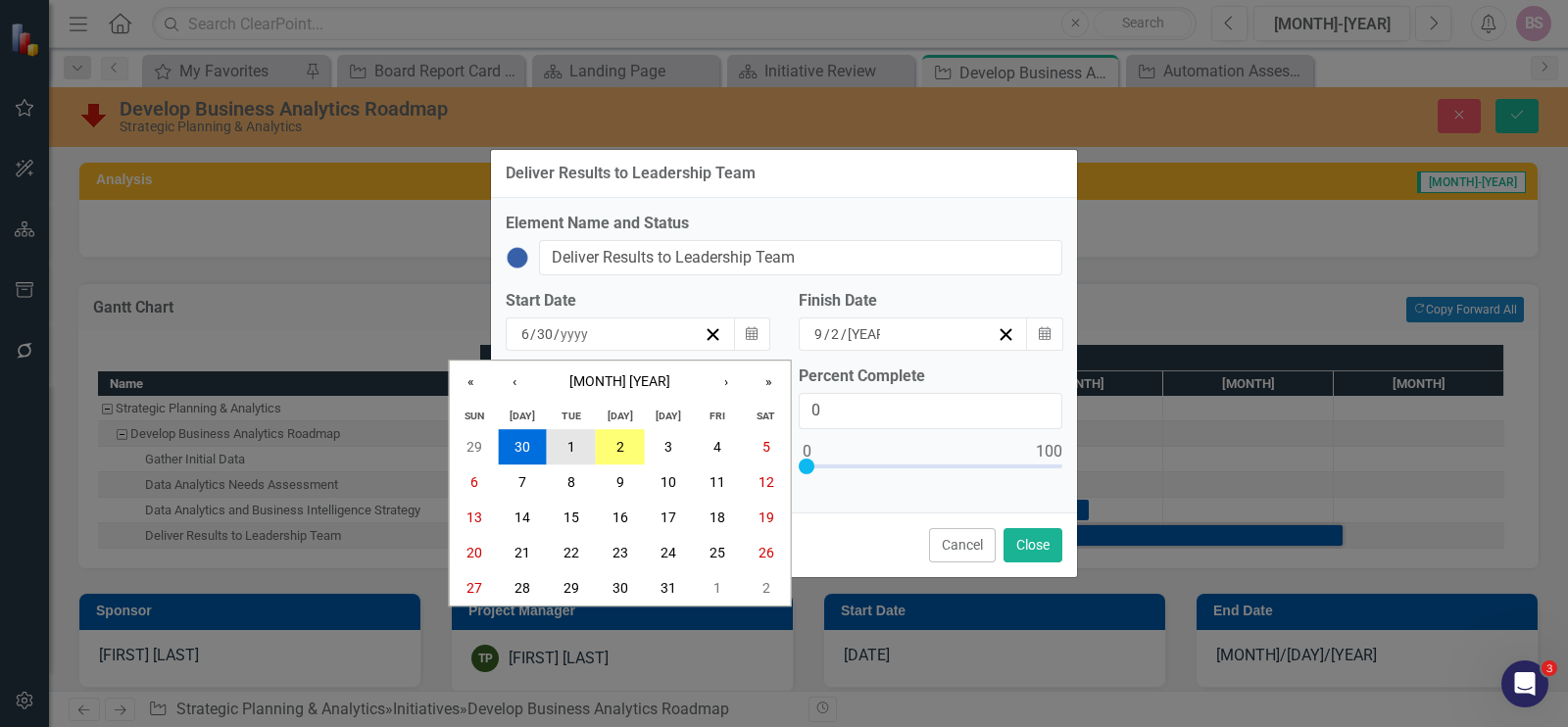 click on "1" at bounding box center [571, 448] 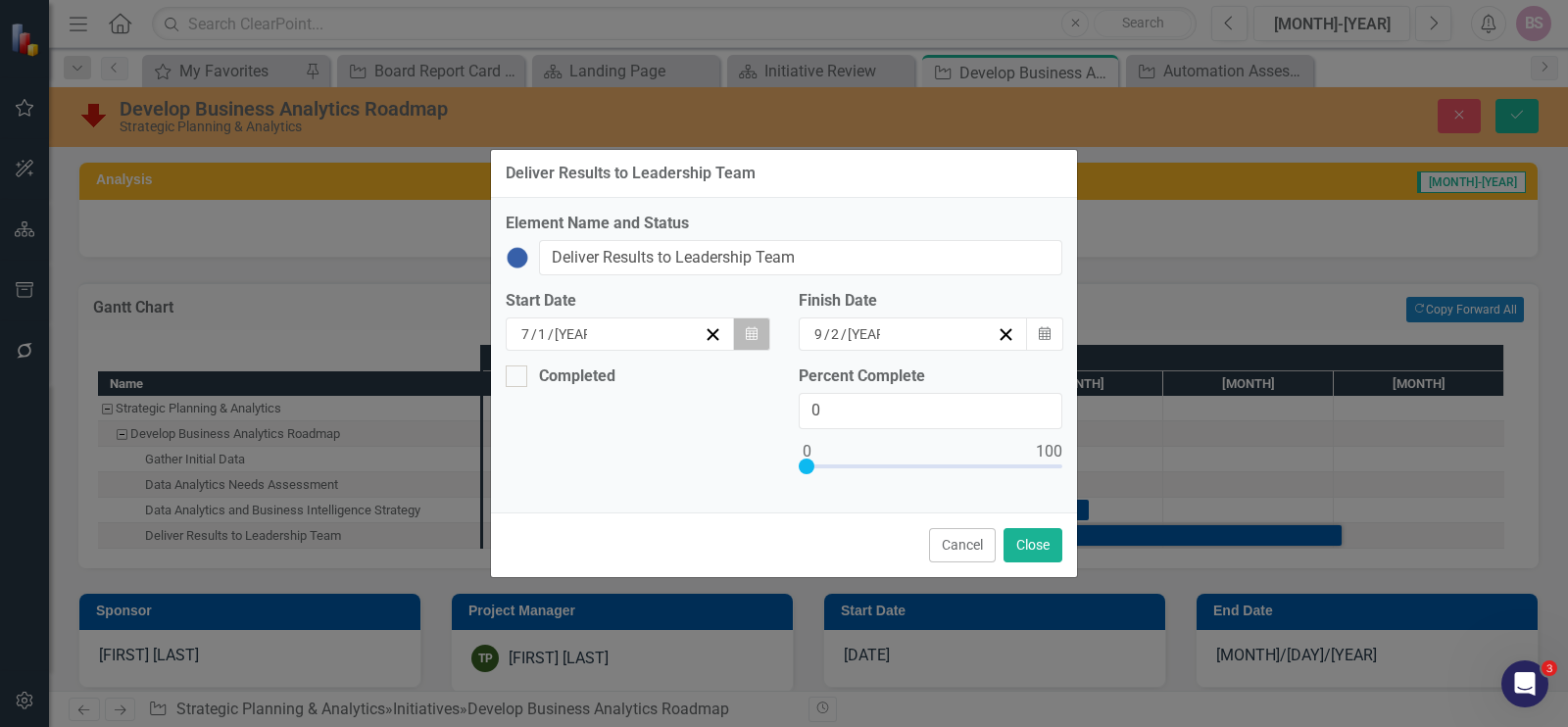 click on "Calendar" at bounding box center [752, 334] 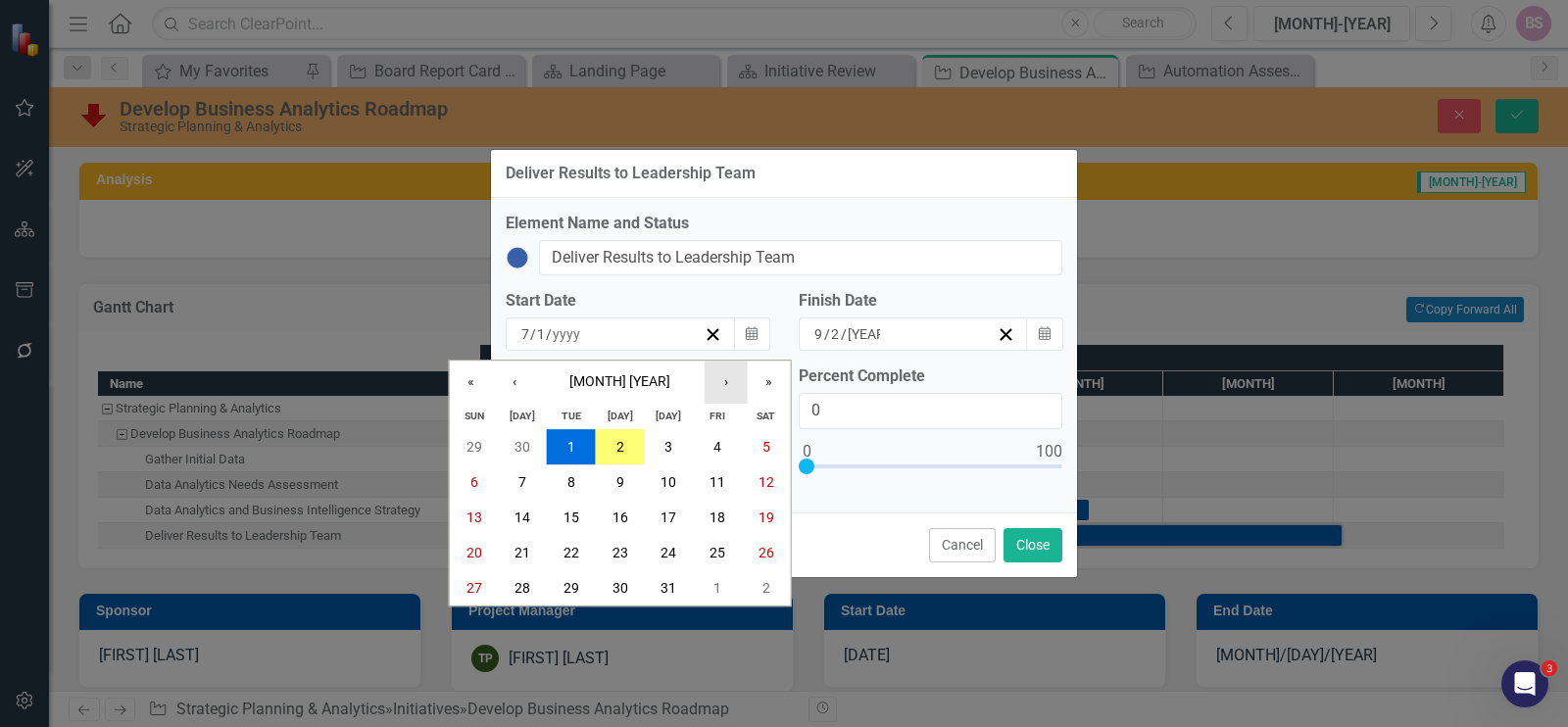 click on "« ‹ July 2025 › » Sun Mon Tue Wed Thu Fri Sat 29 30 1 2 3 4 5 6 7 8 9 10 11 12 13 14 15 16 17 18 19 20 21 22 23 24 25 26 27 28 29 30 31 1 2" at bounding box center (620, 483) 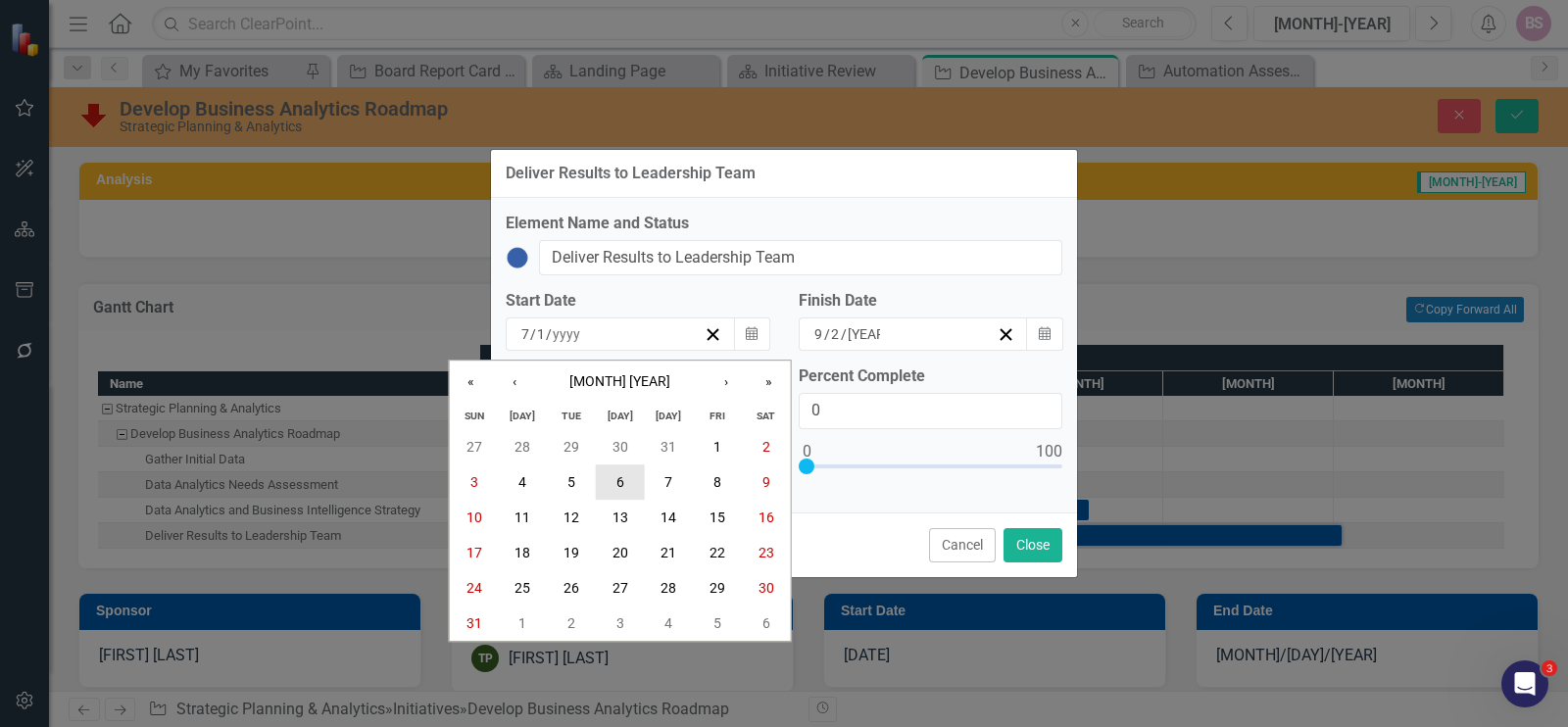 click on "6" at bounding box center (620, 483) 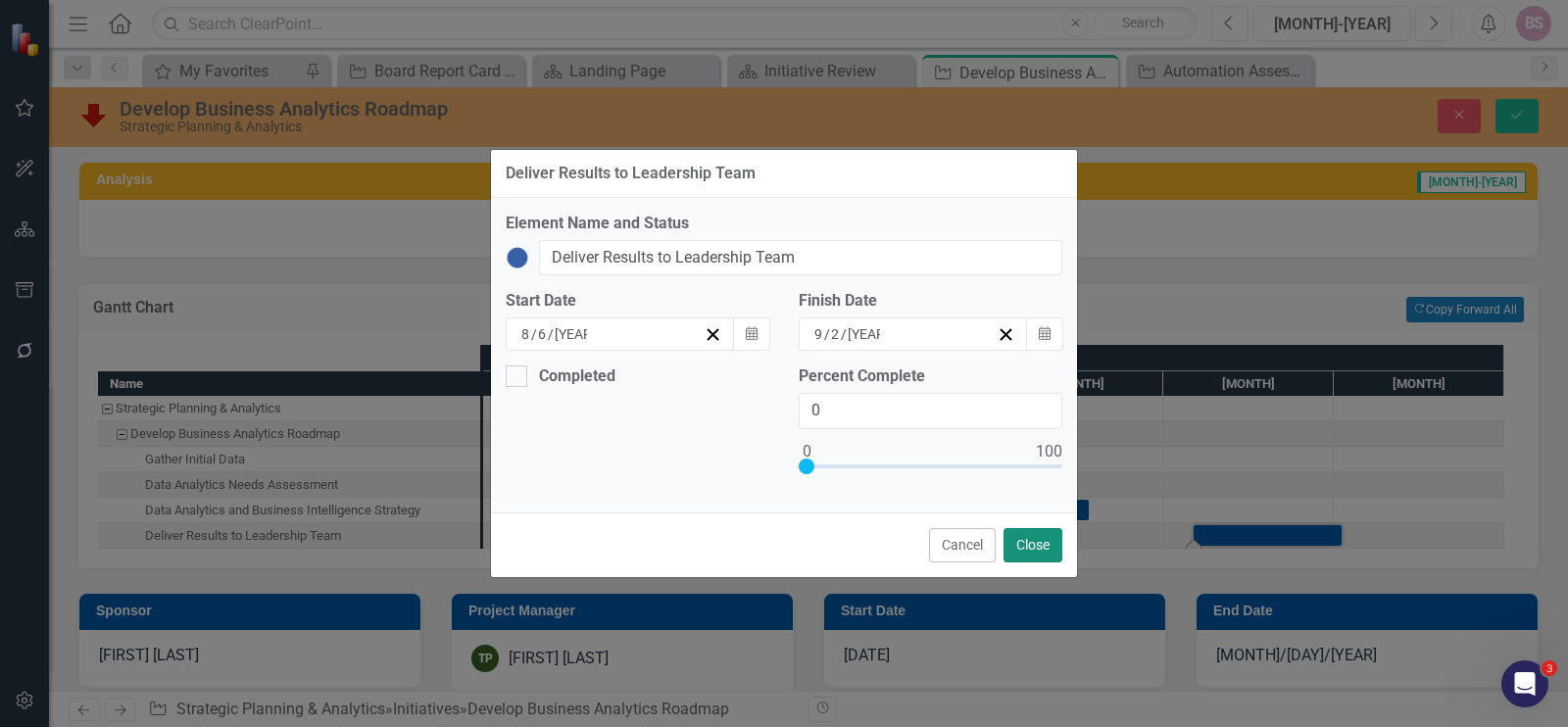 click on "Close" at bounding box center (1033, 545) 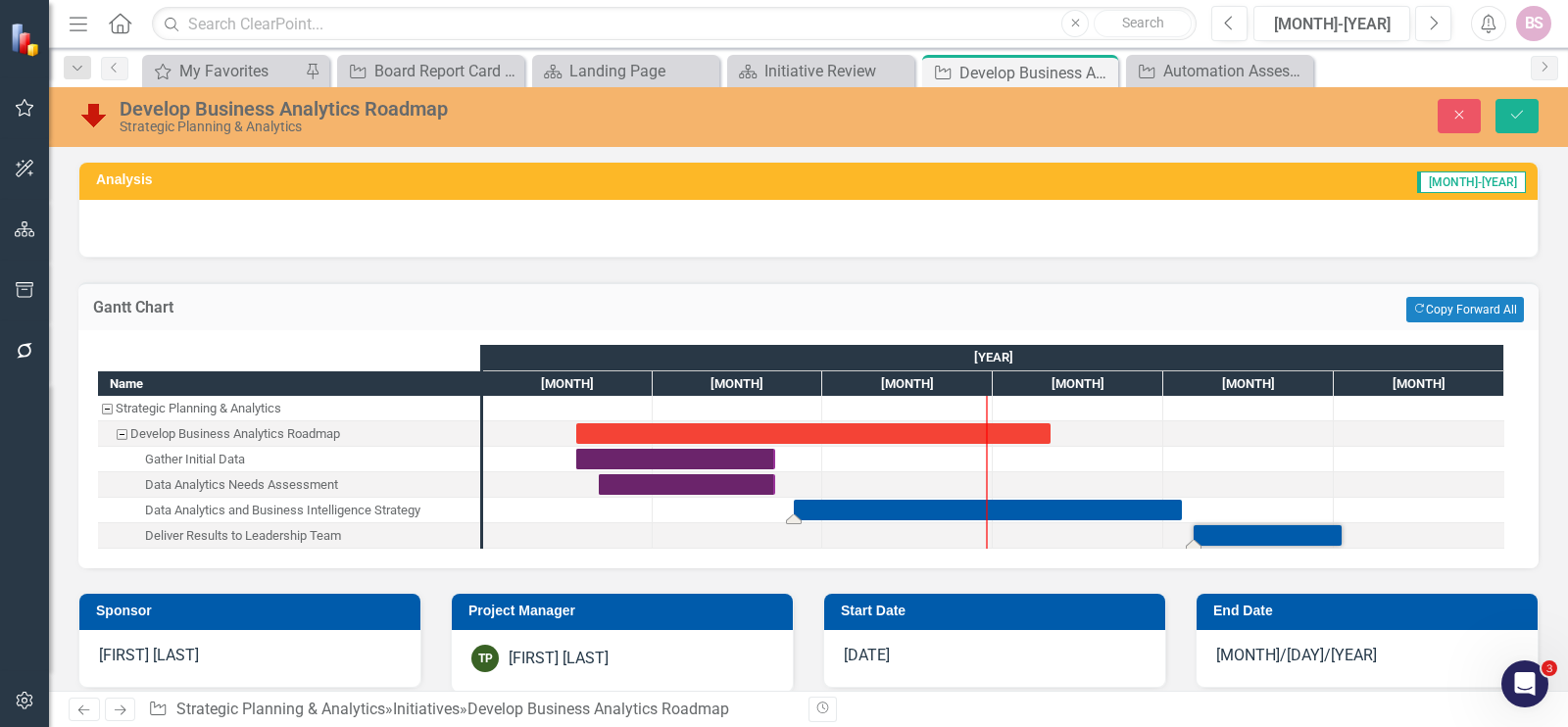 drag, startPoint x: 1093, startPoint y: 503, endPoint x: 1182, endPoint y: 530, distance: 93.0054 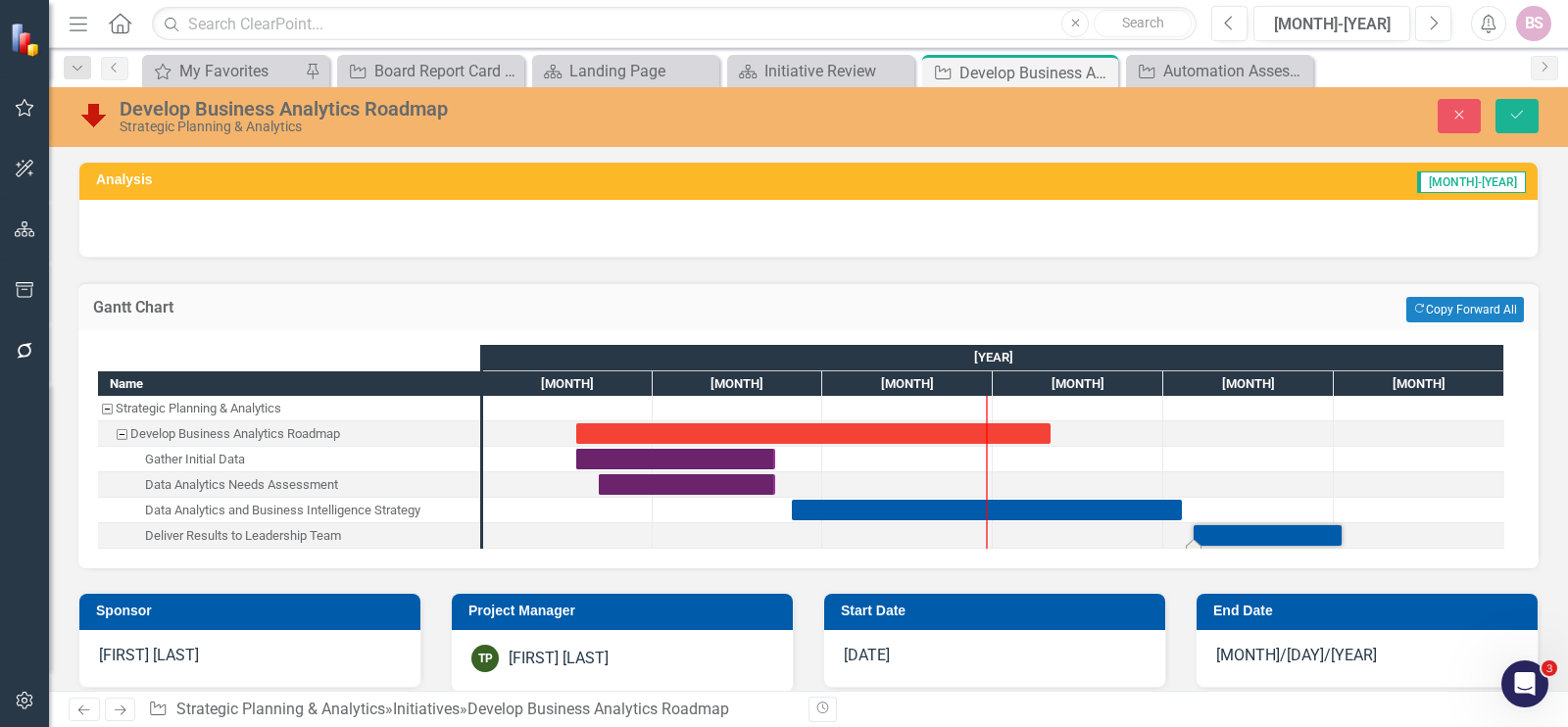 click on "Close Save" at bounding box center [1251, 116] 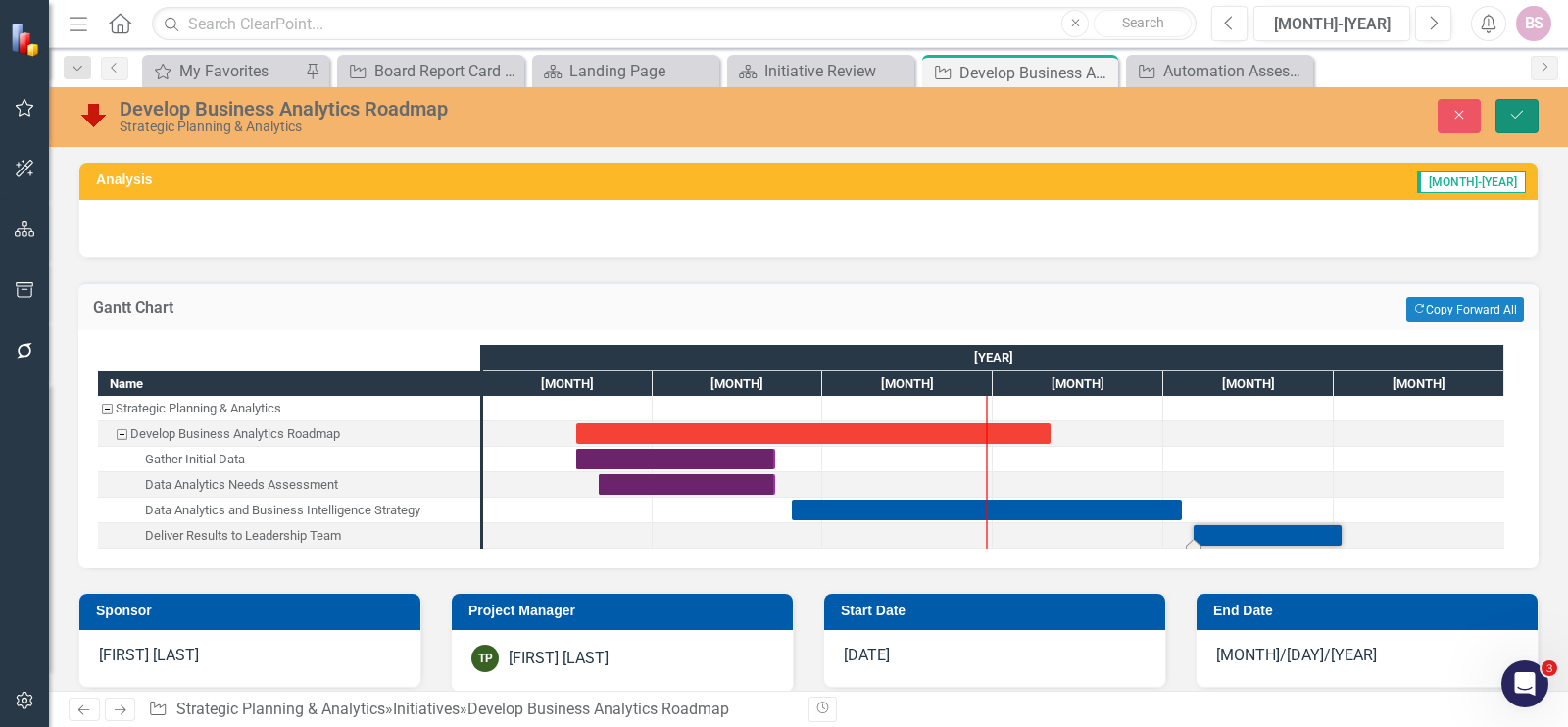 drag, startPoint x: 1503, startPoint y: 120, endPoint x: 1257, endPoint y: 295, distance: 301.89568 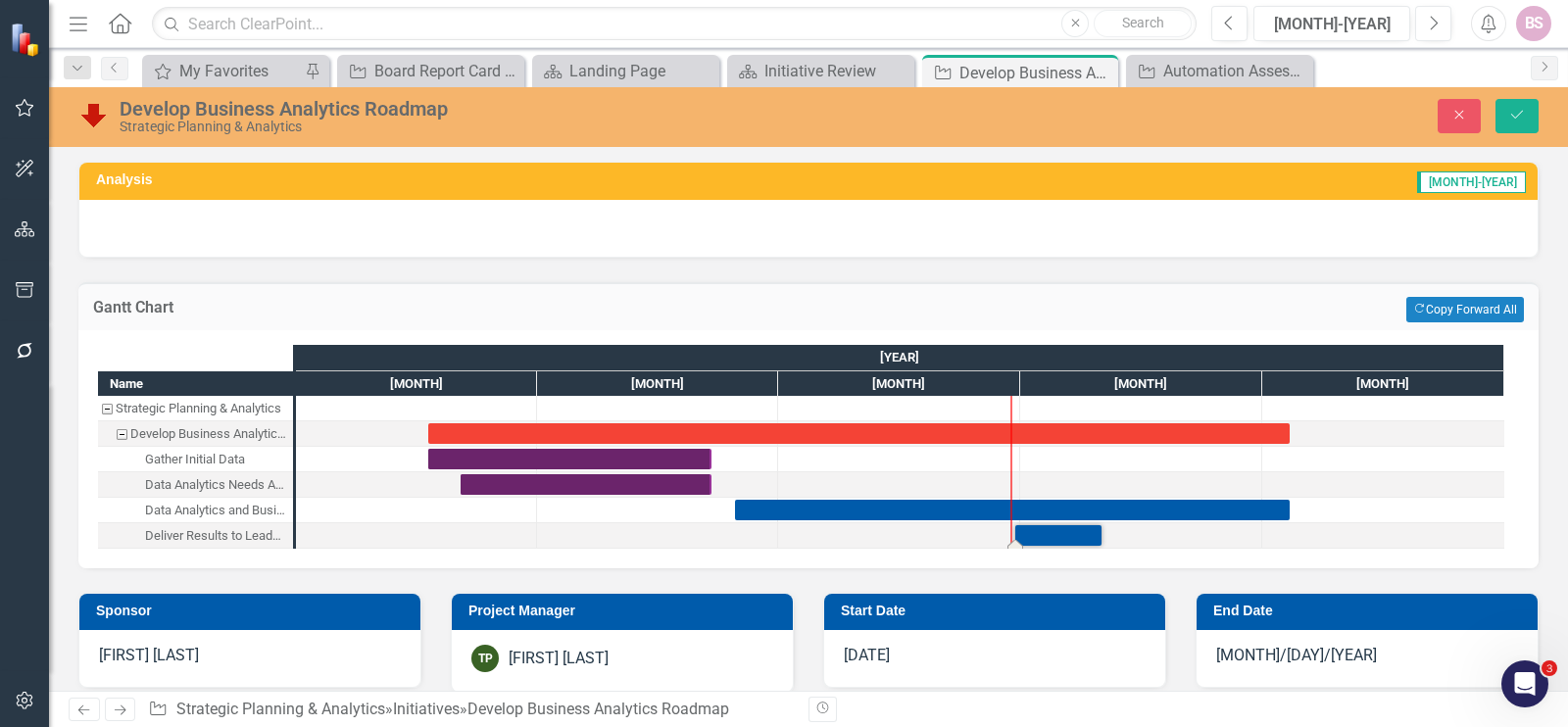 click at bounding box center [1058, 535] 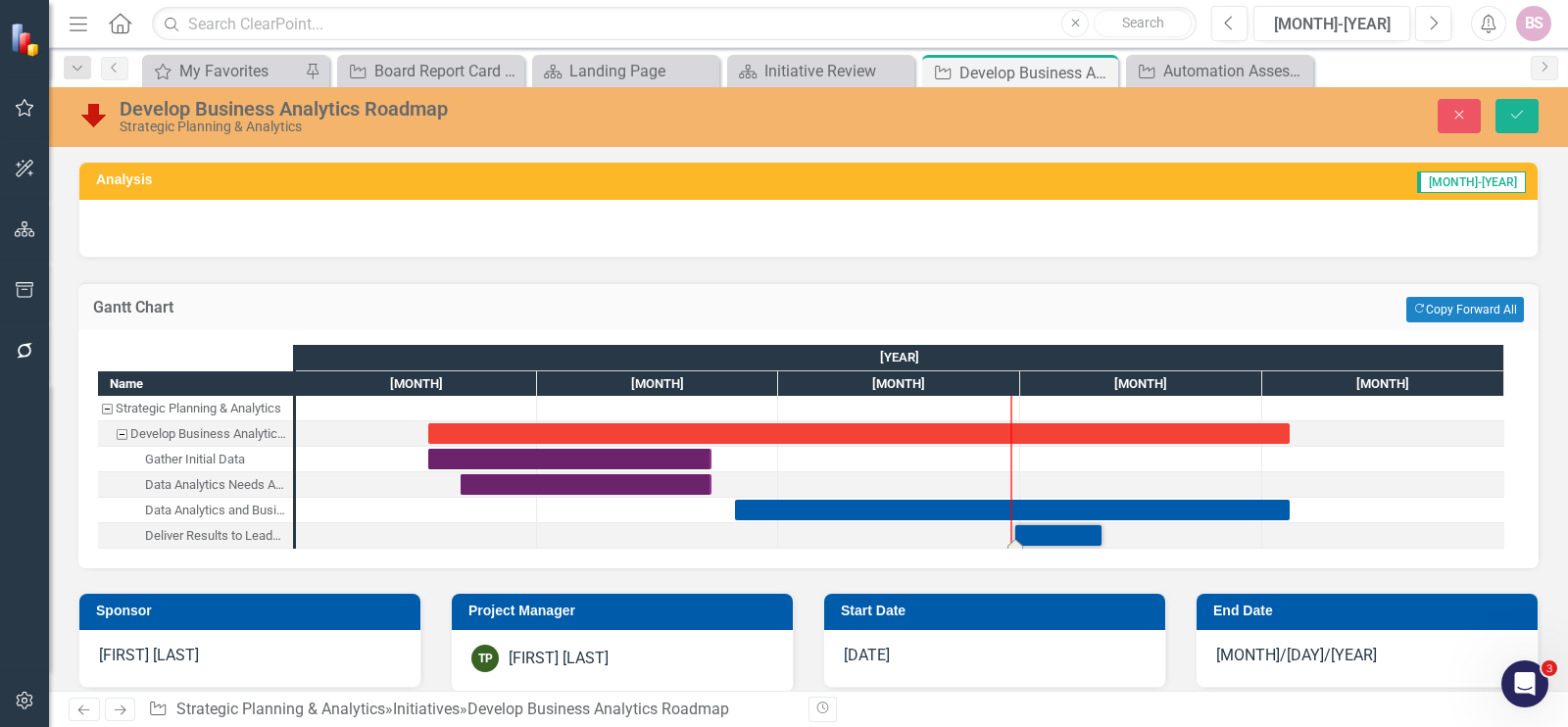 click at bounding box center [1058, 535] 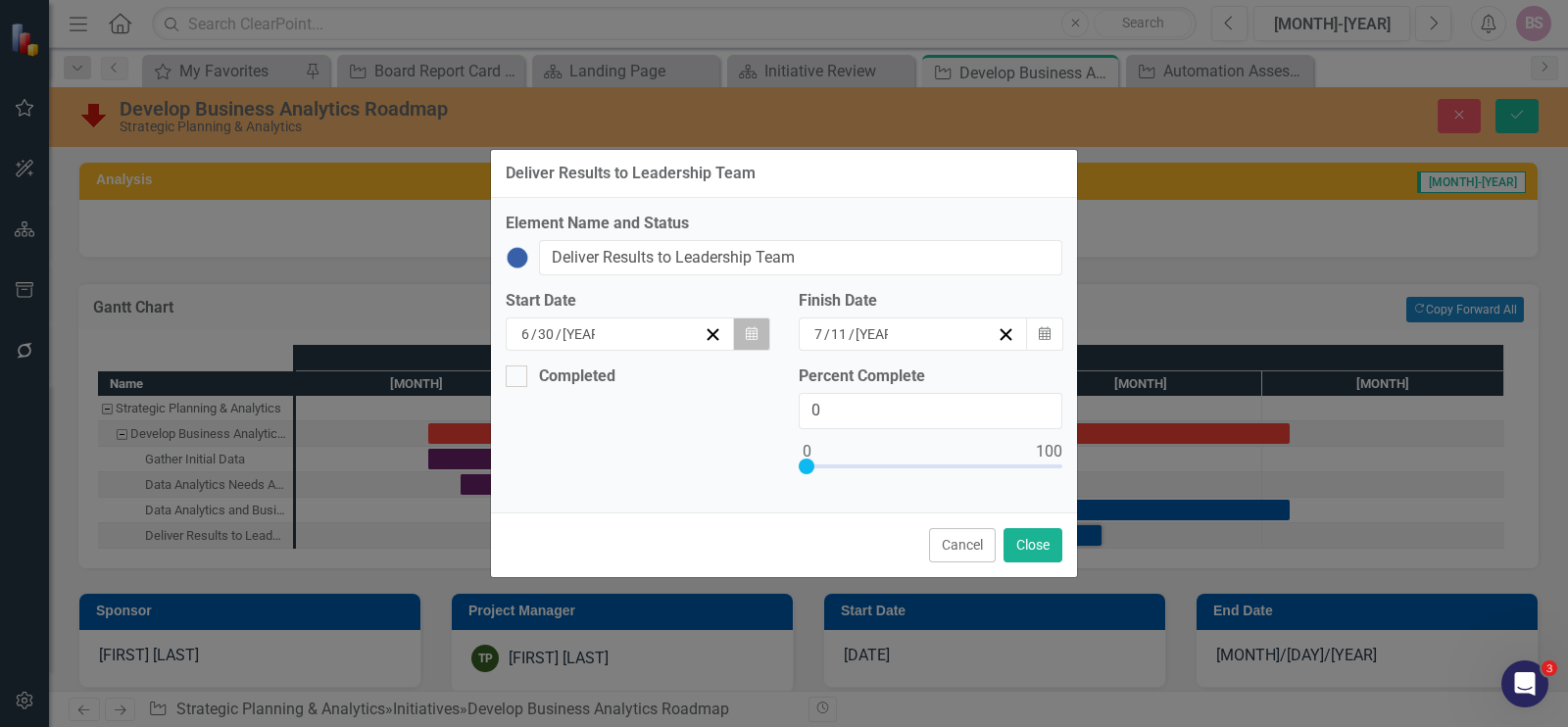 click on "Calendar" at bounding box center [752, 334] 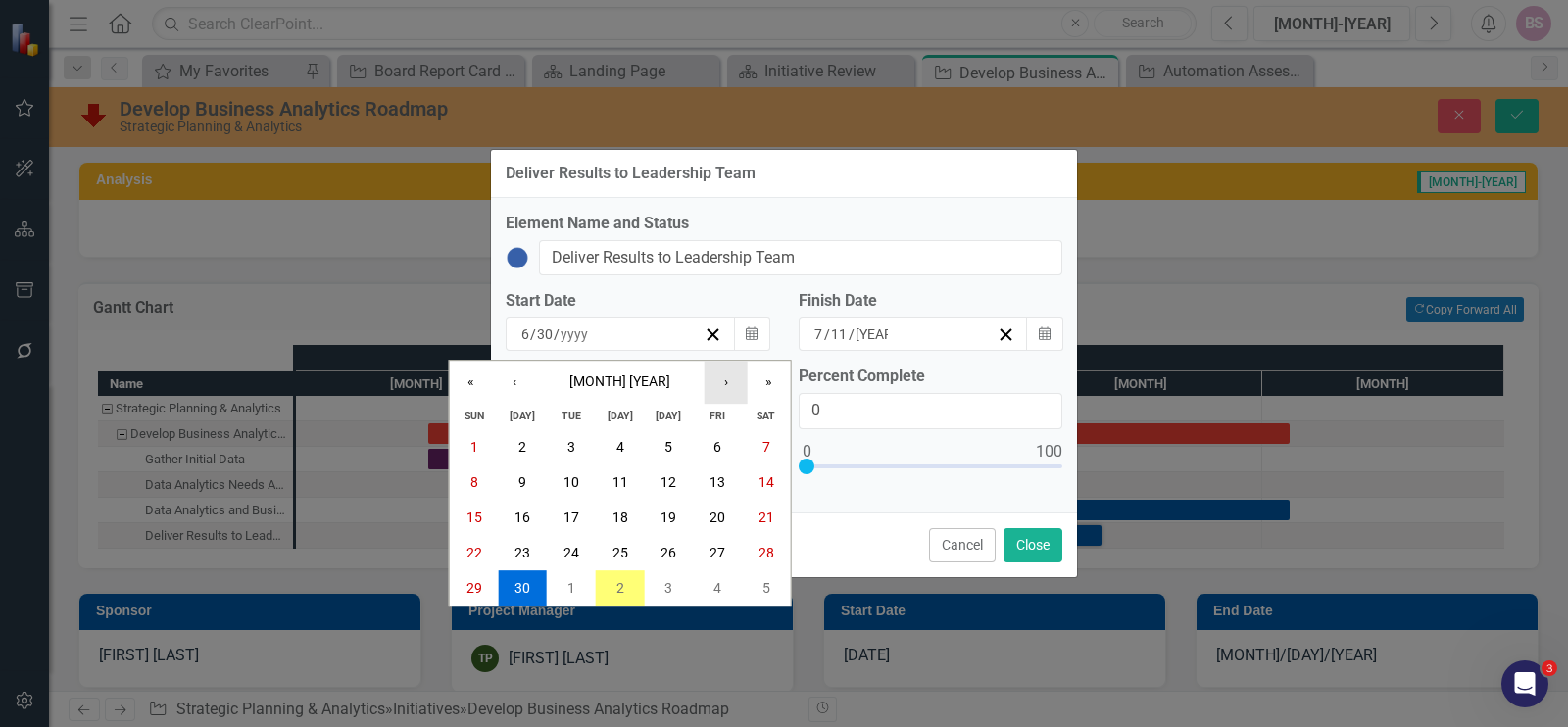 click on "›" at bounding box center [726, 382] 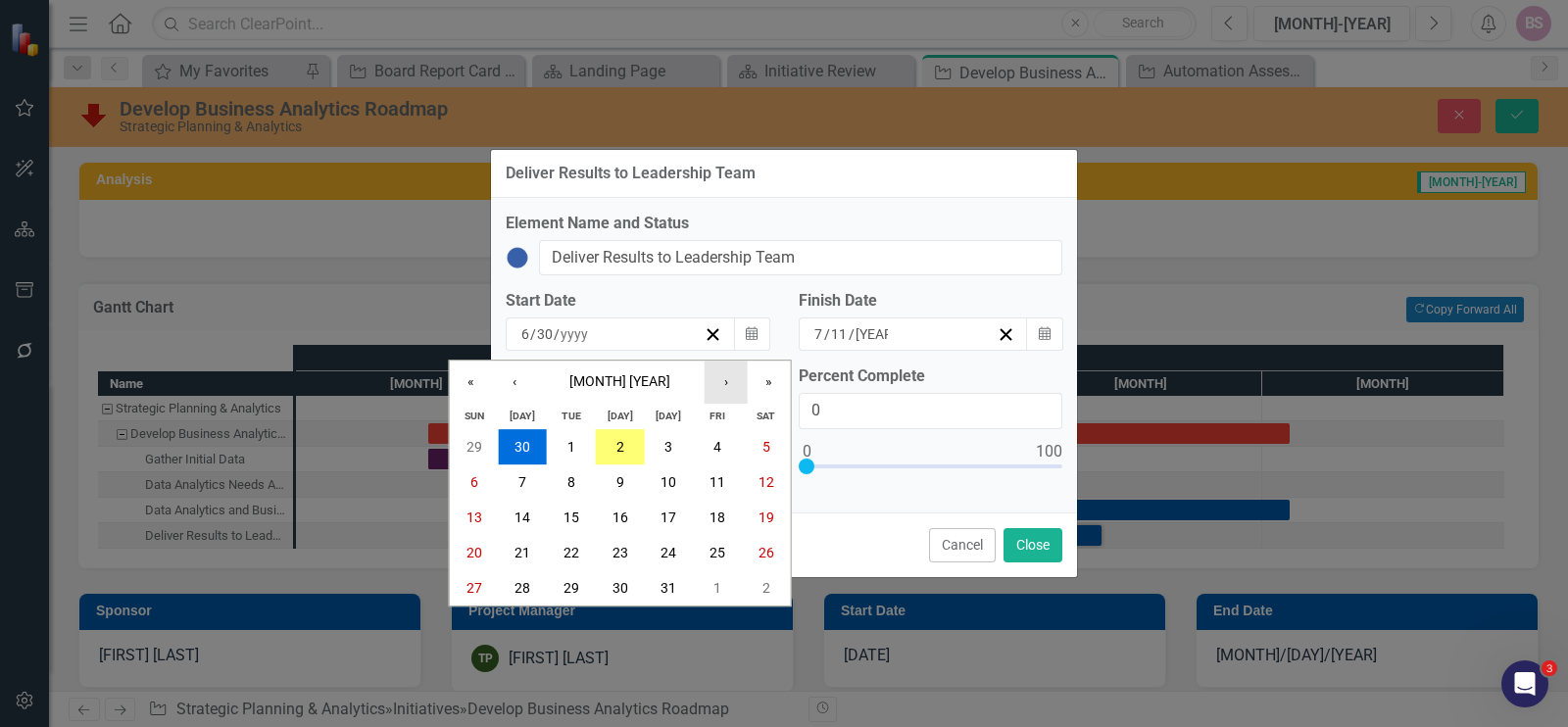 click on "›" at bounding box center (726, 382) 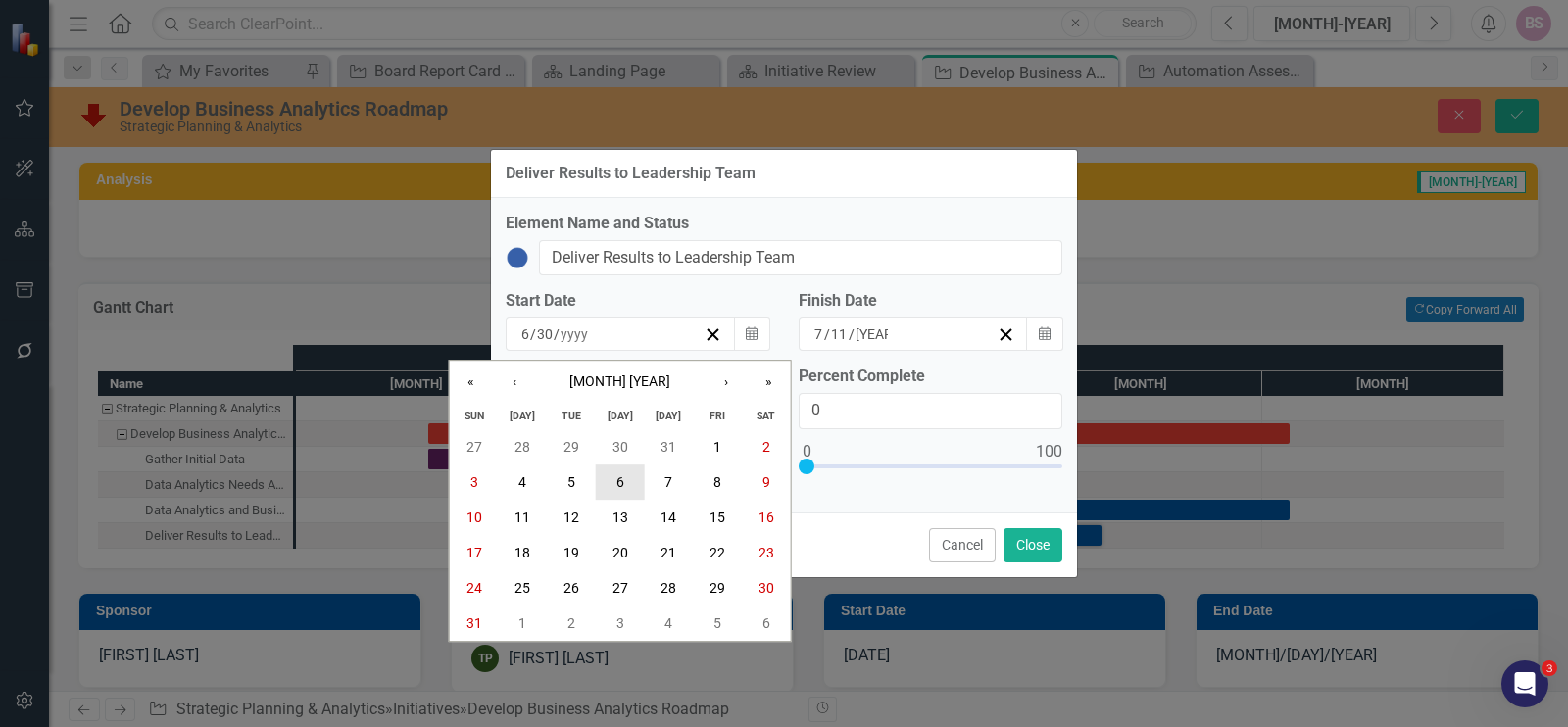 drag, startPoint x: 625, startPoint y: 486, endPoint x: 902, endPoint y: 362, distance: 303.4881 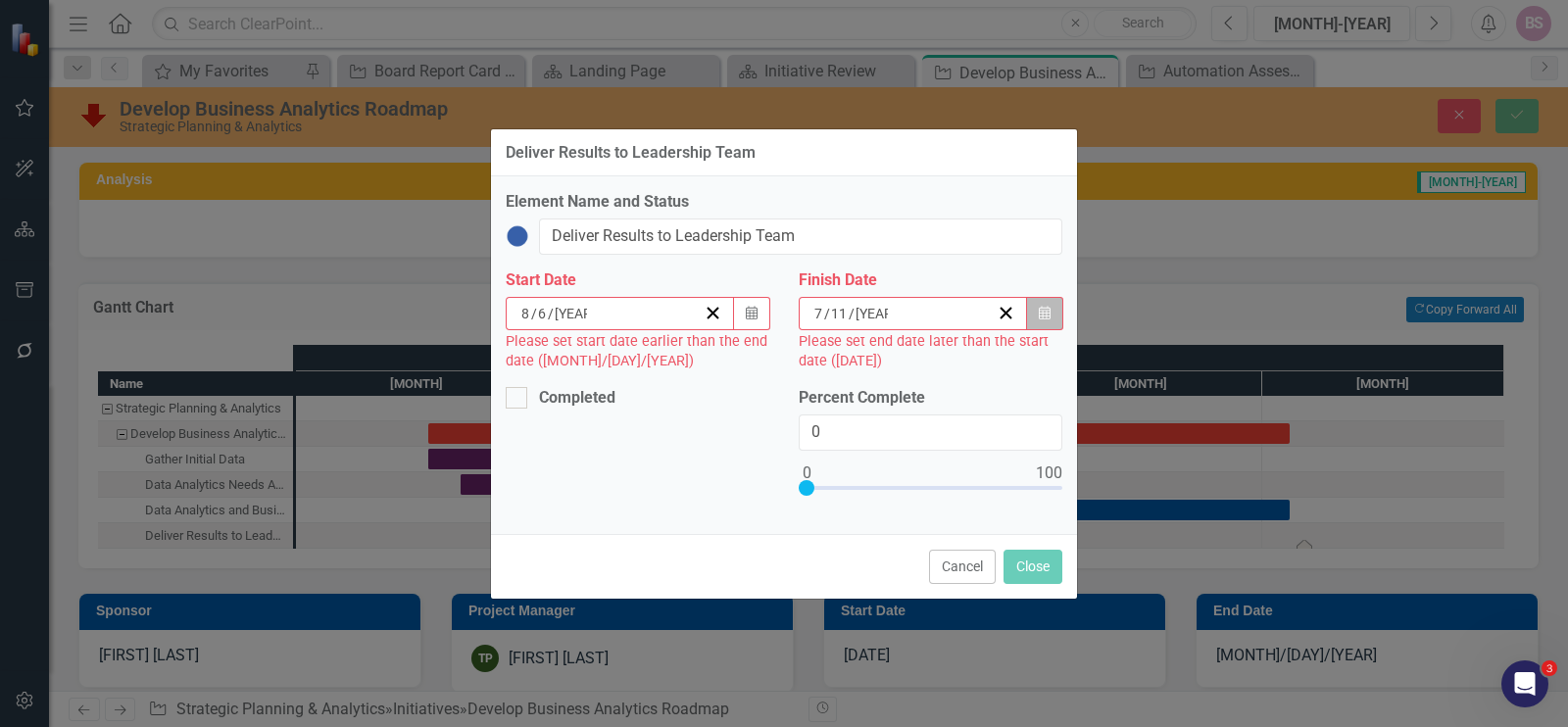 click on "Calendar" at bounding box center (1045, 314) 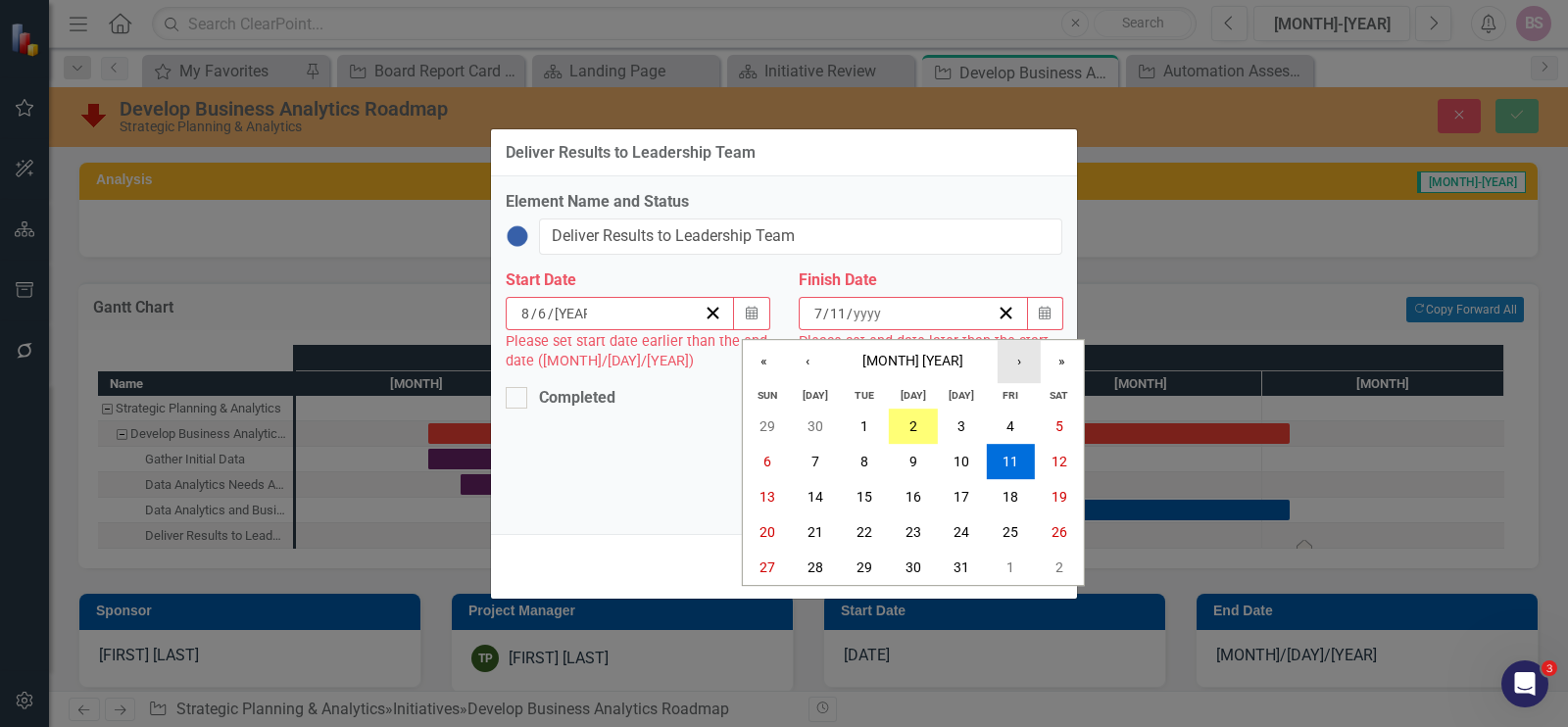 click on "›" at bounding box center (1019, 362) 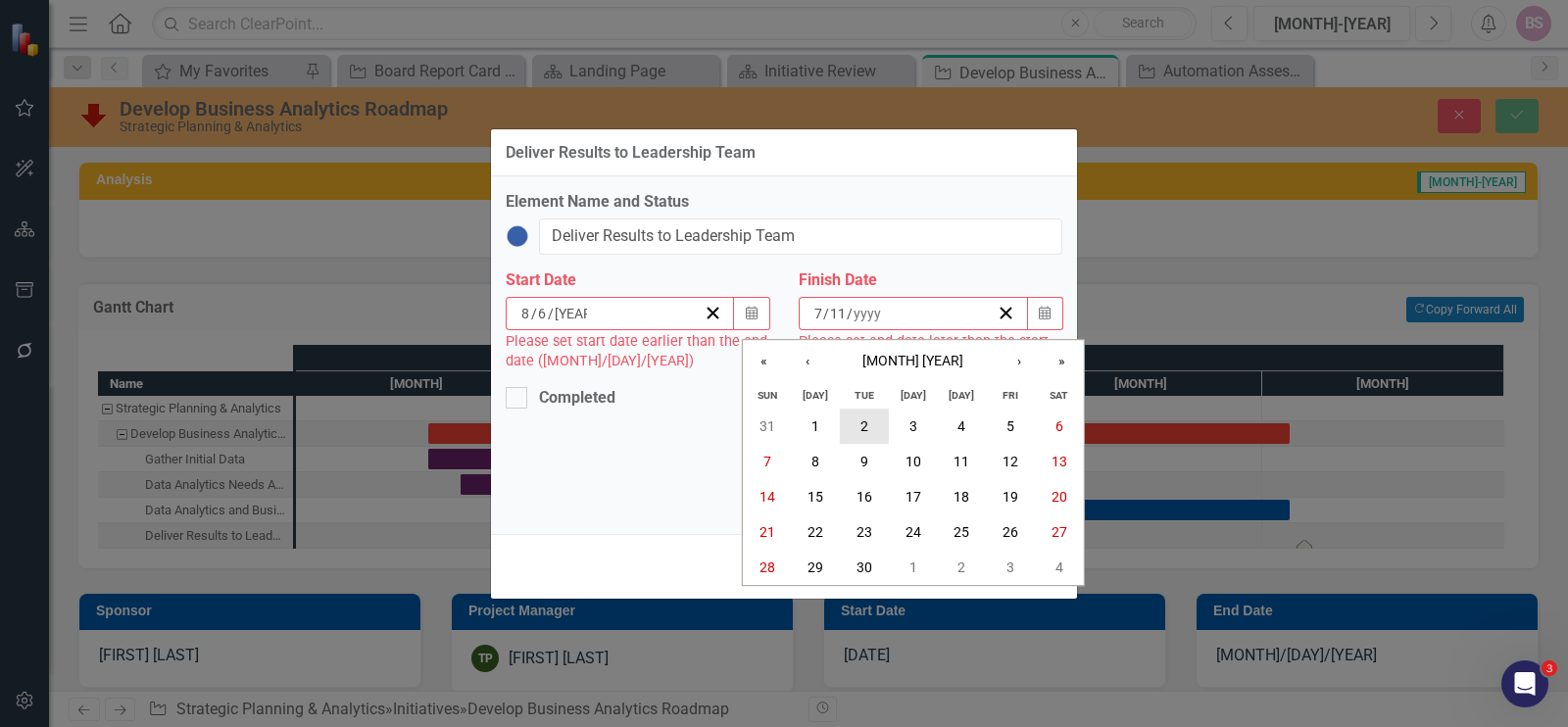 click on "2" at bounding box center [864, 426] 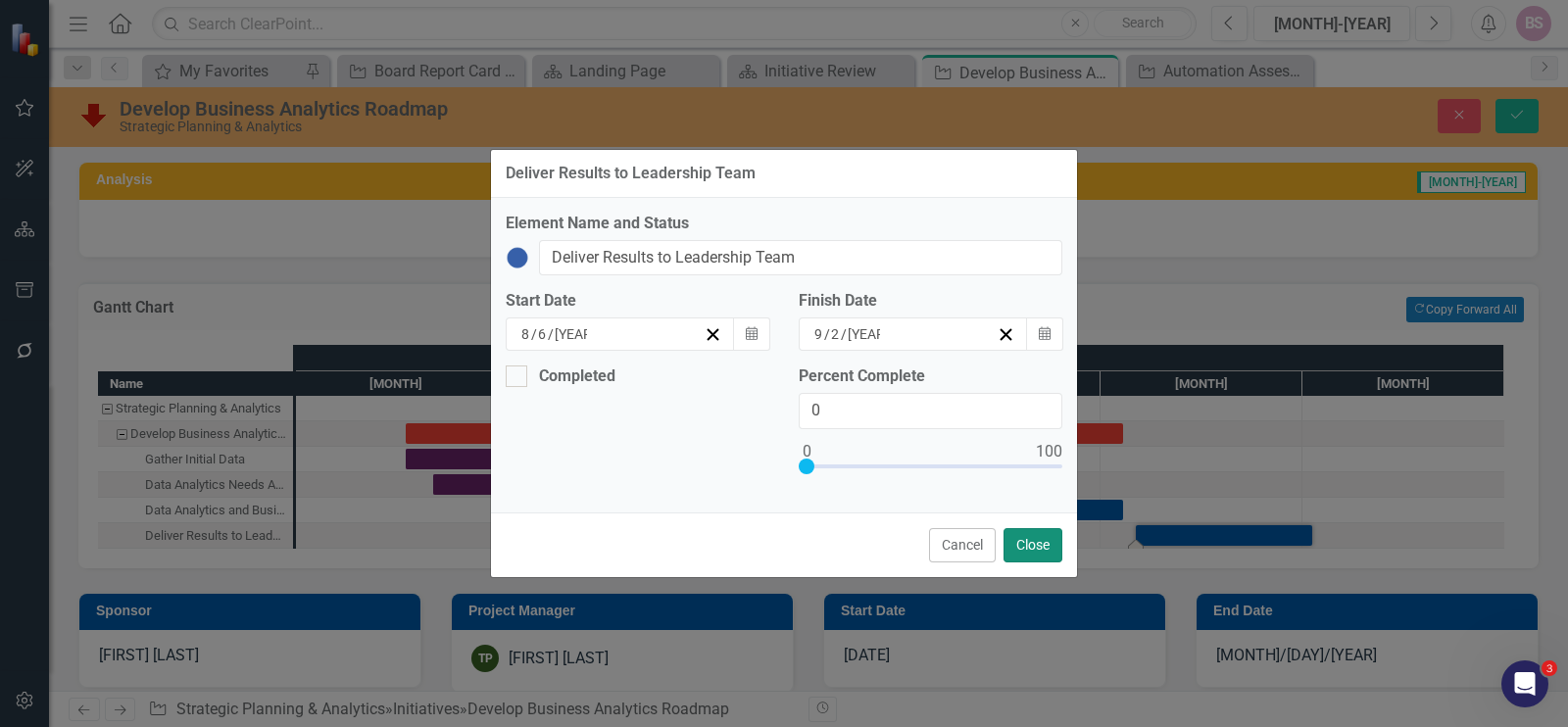 click on "Close" at bounding box center (1033, 545) 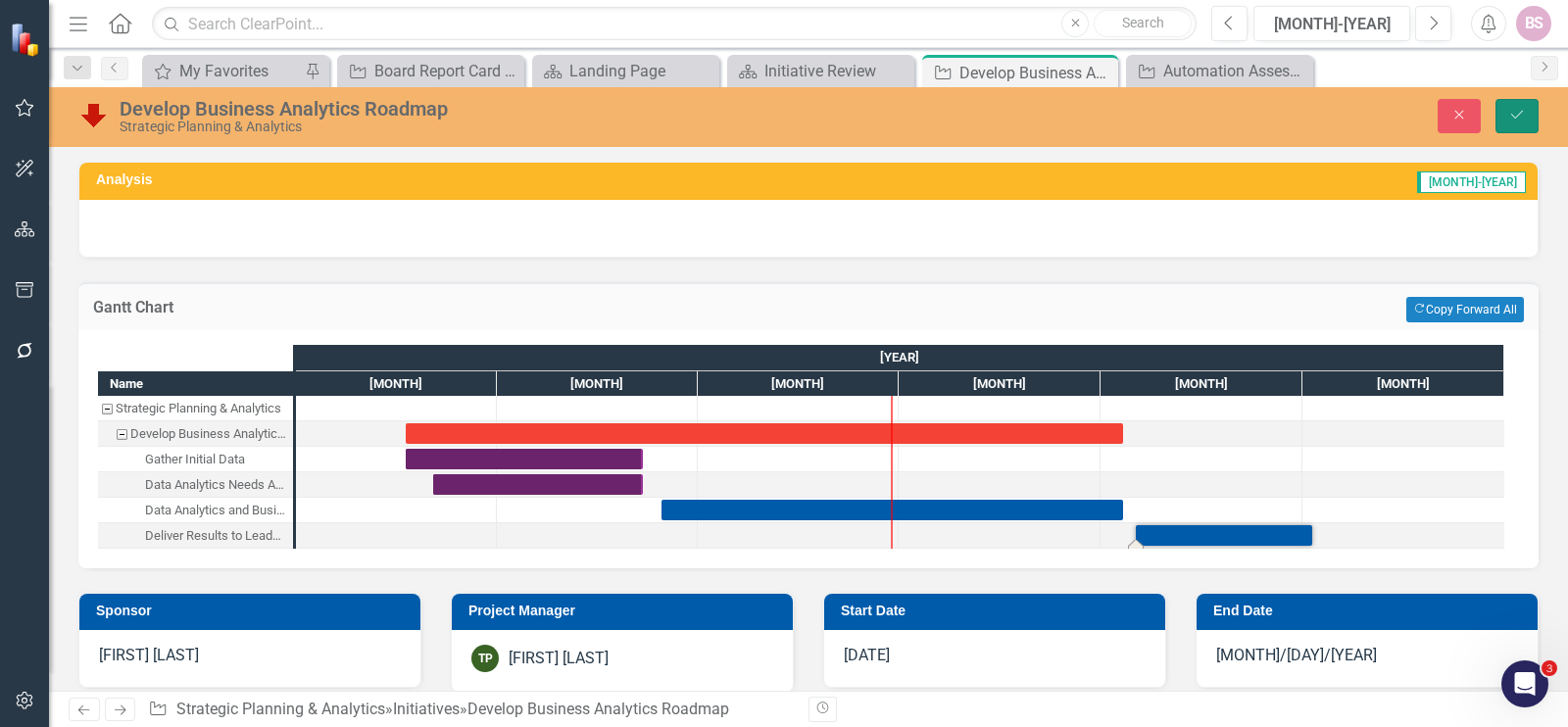 drag, startPoint x: 1514, startPoint y: 116, endPoint x: 357, endPoint y: 51, distance: 1158.8244 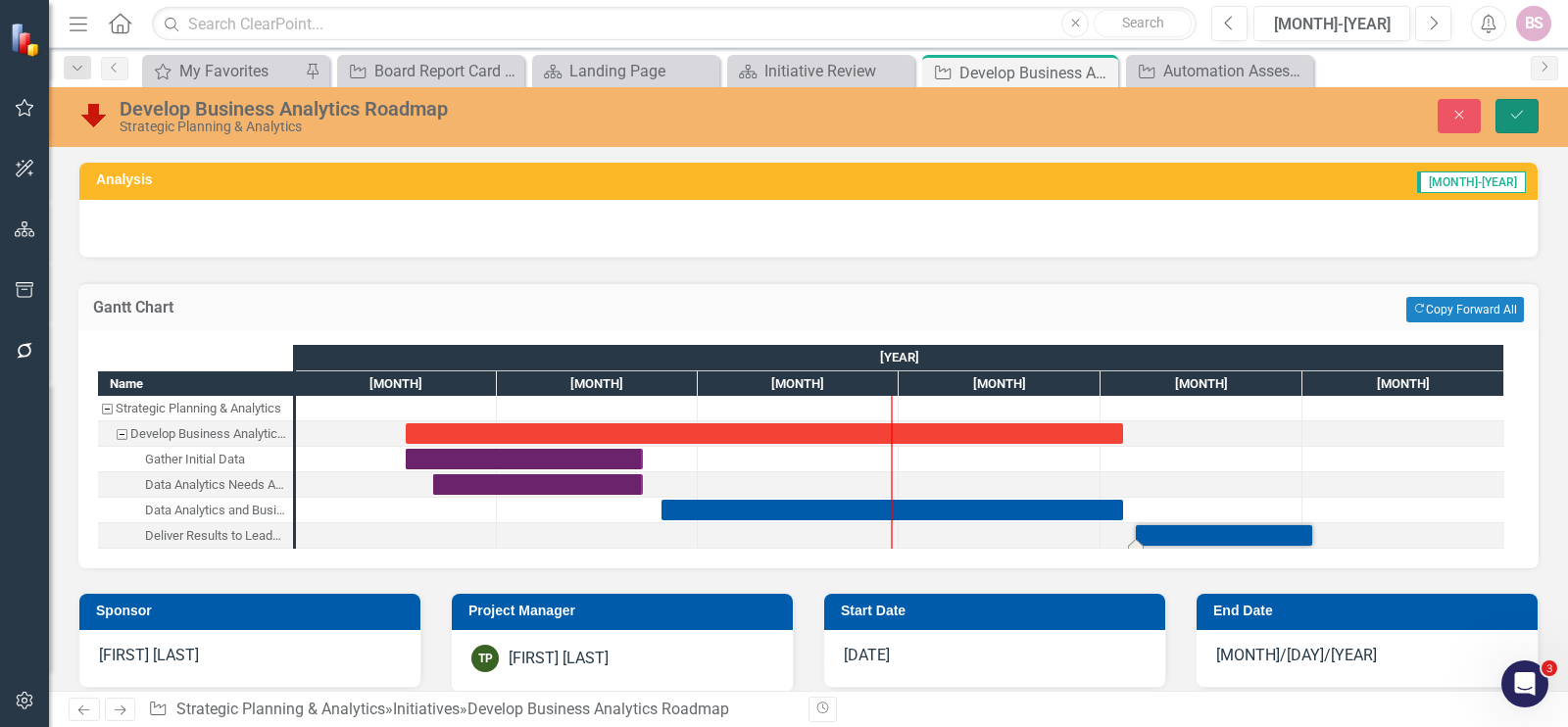 click at bounding box center [1517, 115] 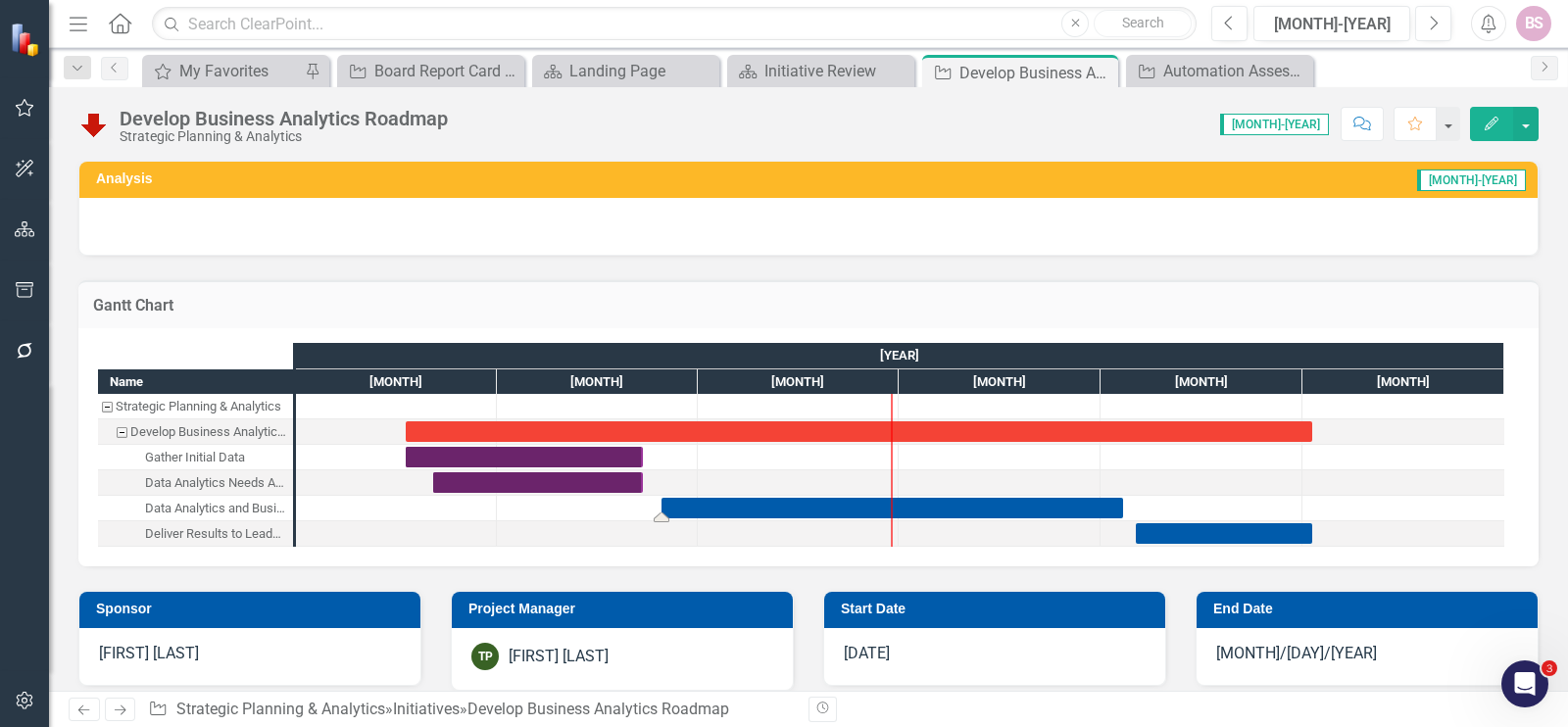click at bounding box center [892, 508] 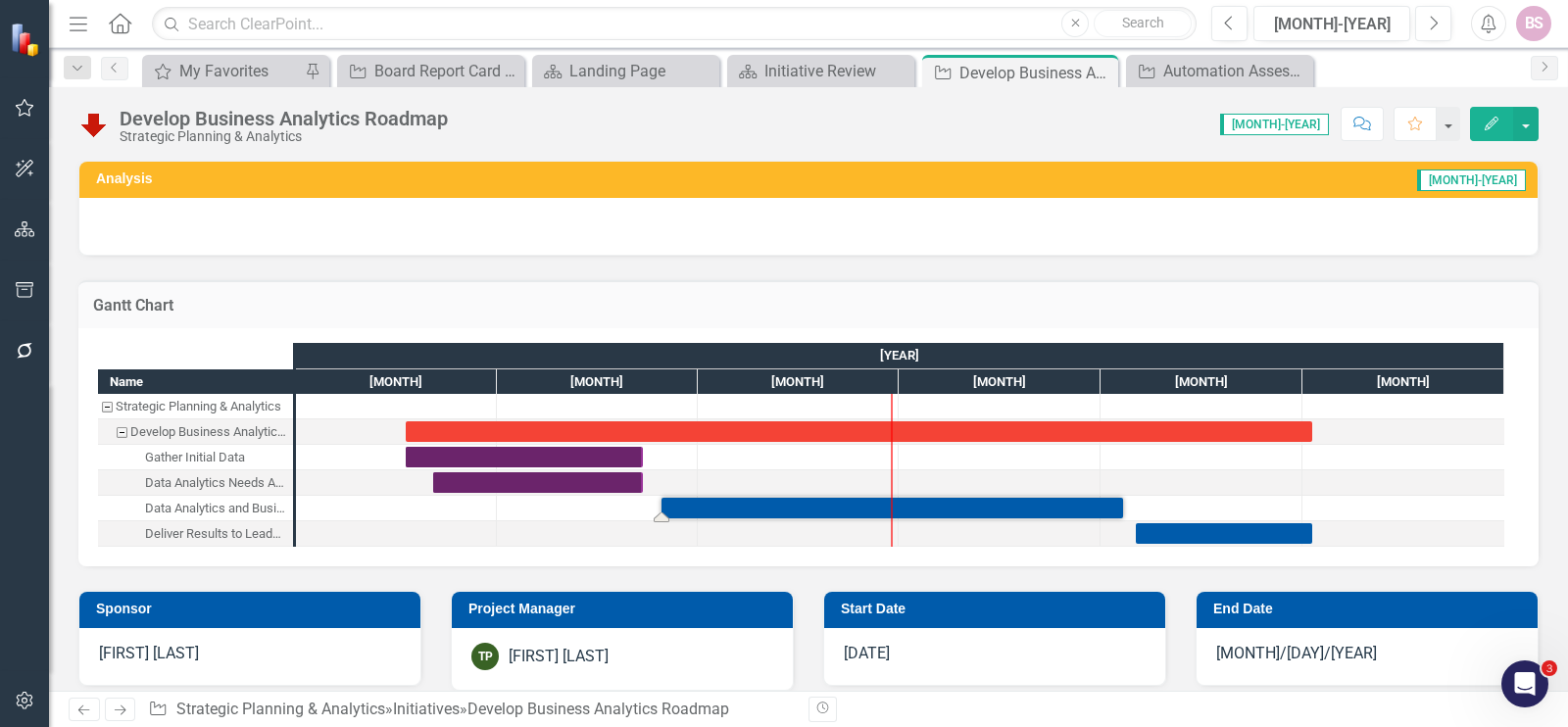 click at bounding box center (892, 508) 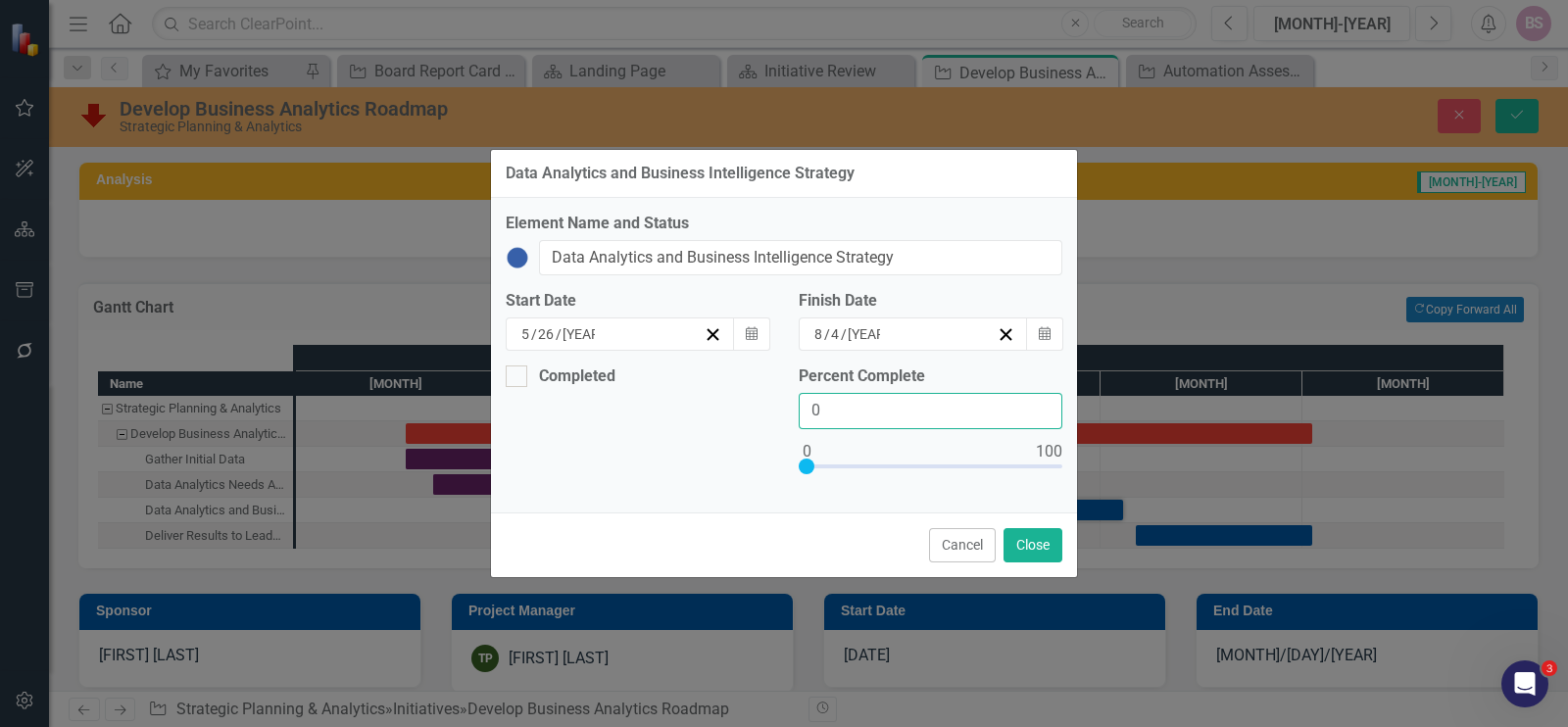 drag, startPoint x: 828, startPoint y: 413, endPoint x: 788, endPoint y: 421, distance: 40.792156 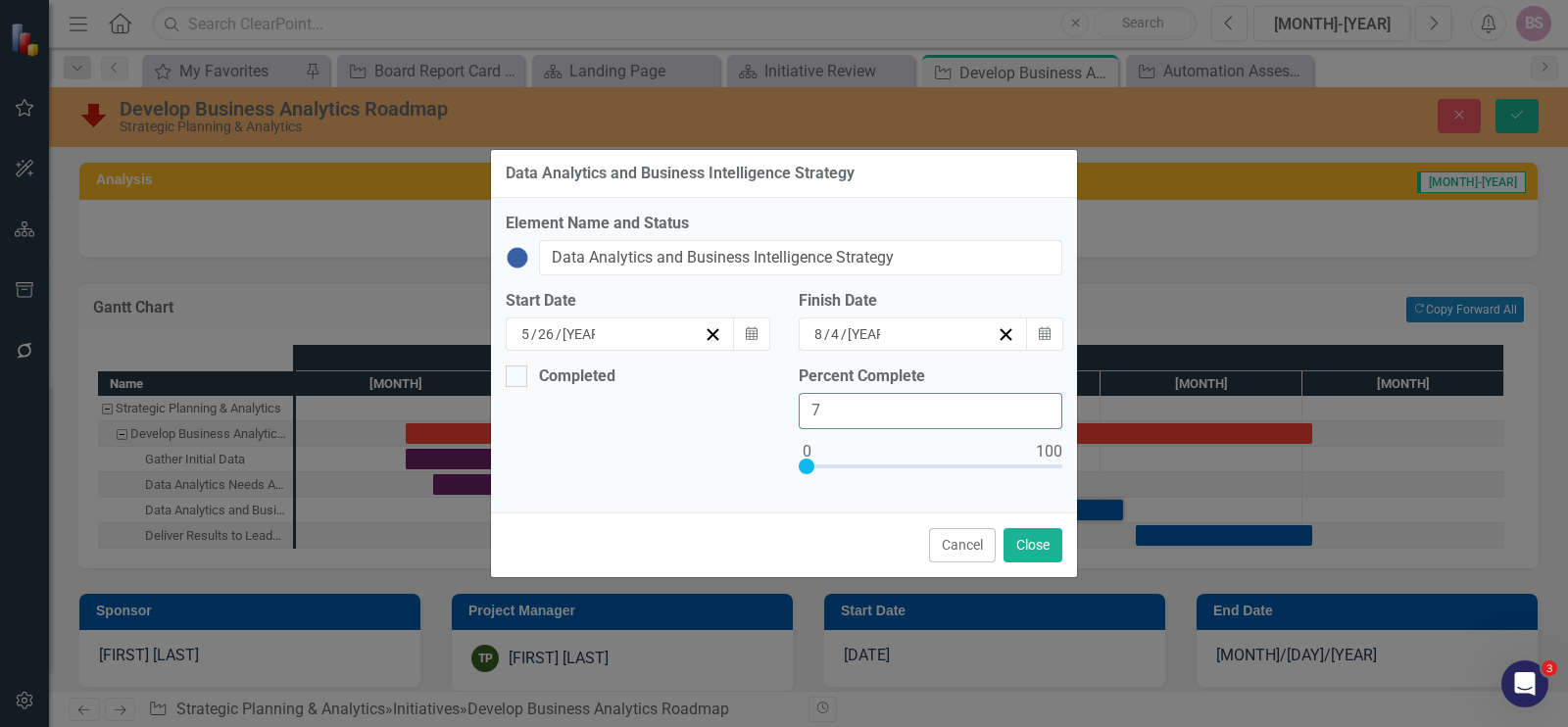 type on "70" 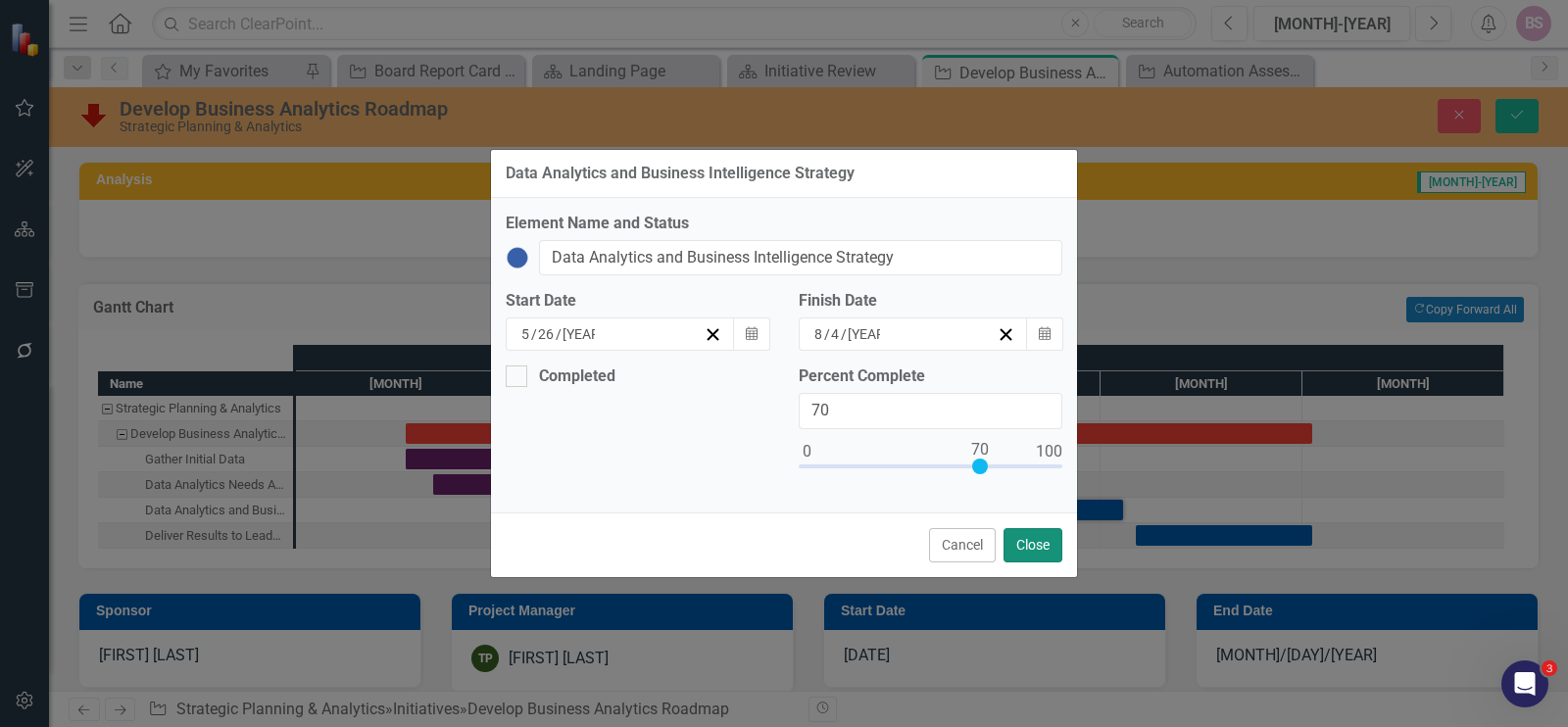 click on "Close" at bounding box center (1033, 545) 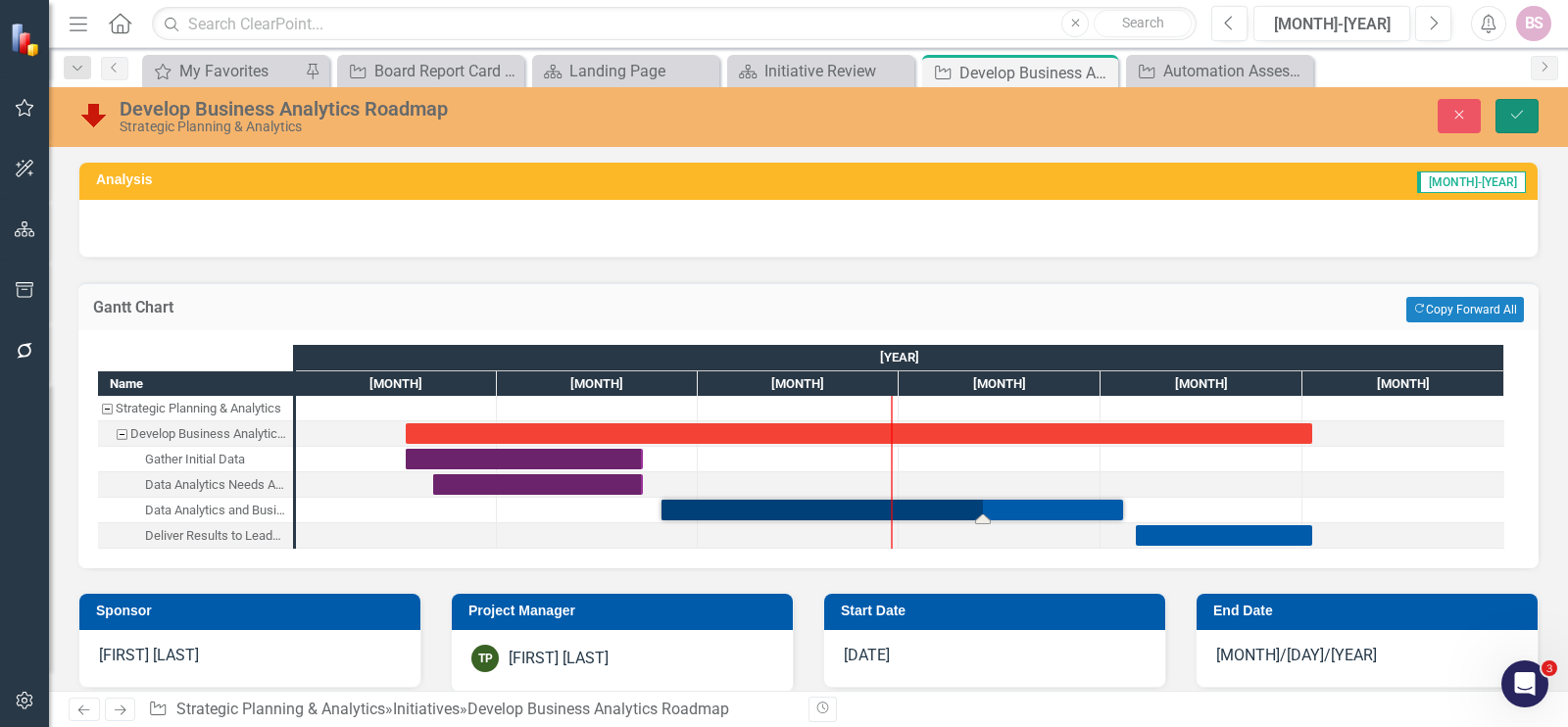 click on "Save" at bounding box center [1517, 115] 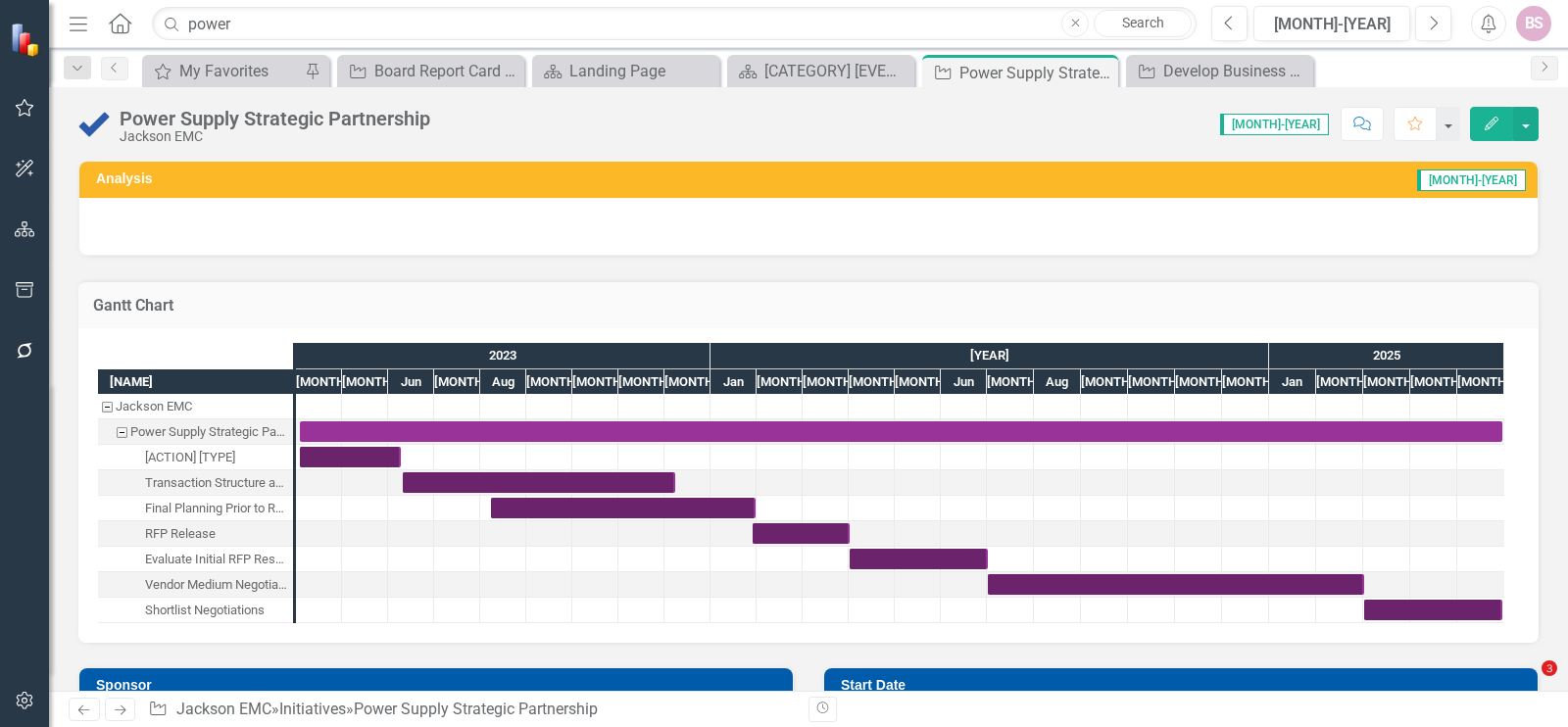 scroll, scrollTop: 0, scrollLeft: 0, axis: both 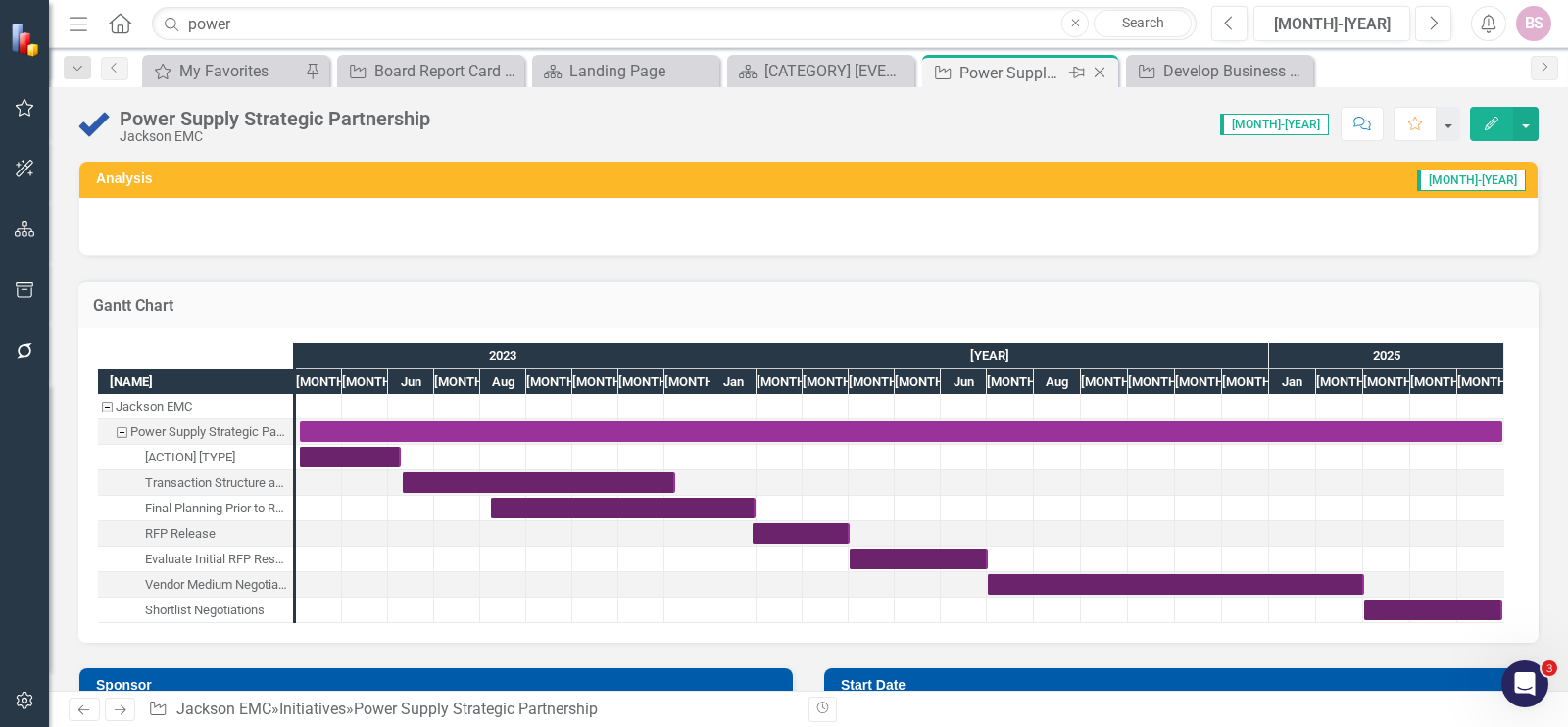 click on "Close" at bounding box center [1100, 73] 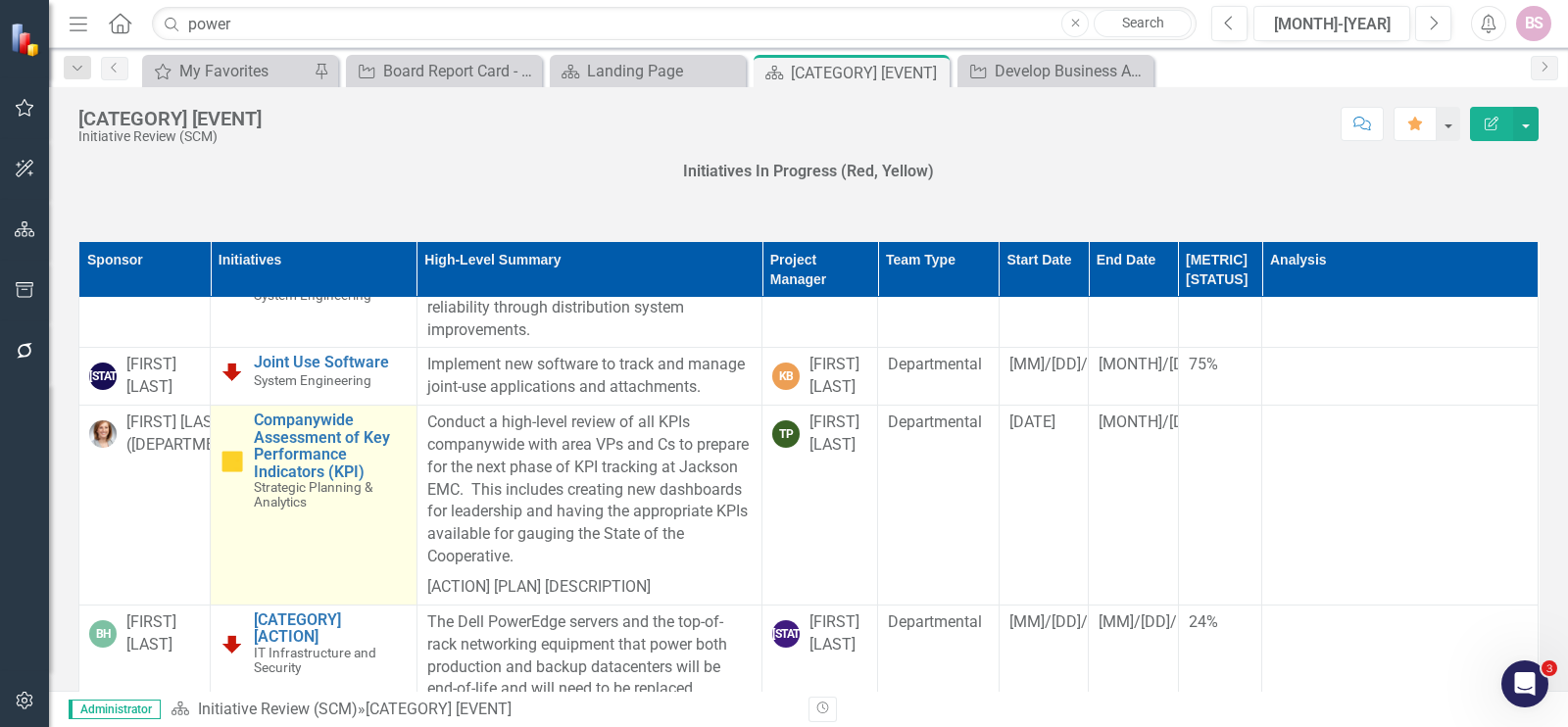 scroll, scrollTop: 964, scrollLeft: 0, axis: vertical 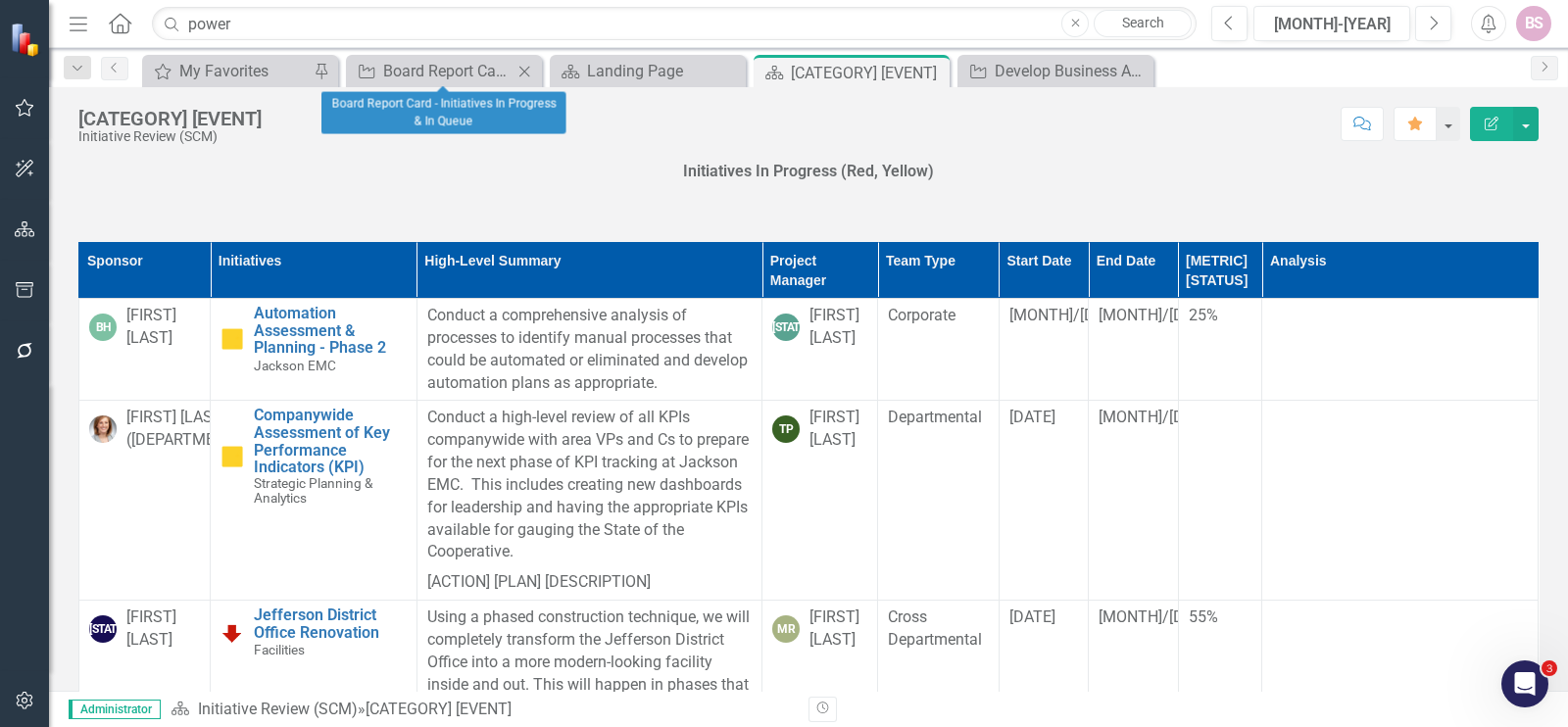 click at bounding box center (524, 71) 